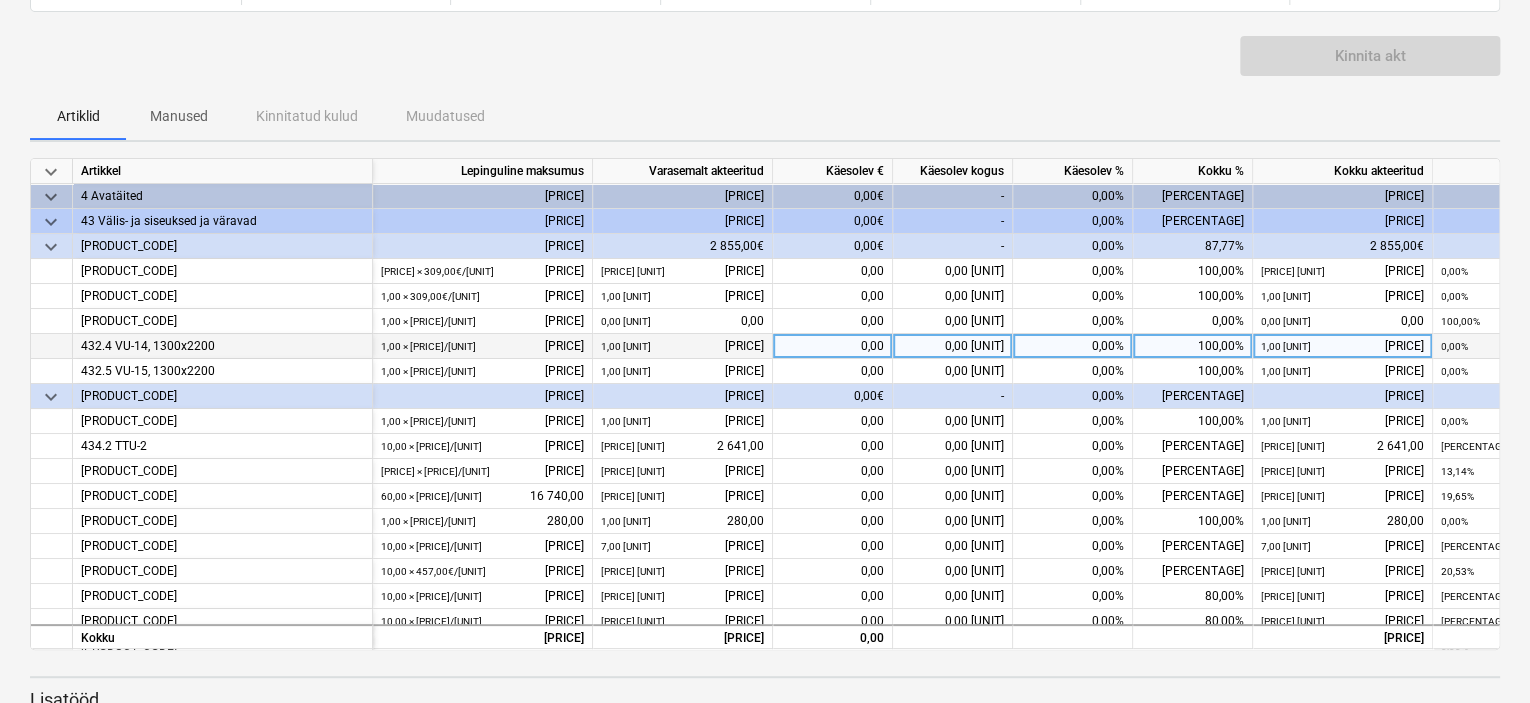 scroll, scrollTop: 100, scrollLeft: 0, axis: vertical 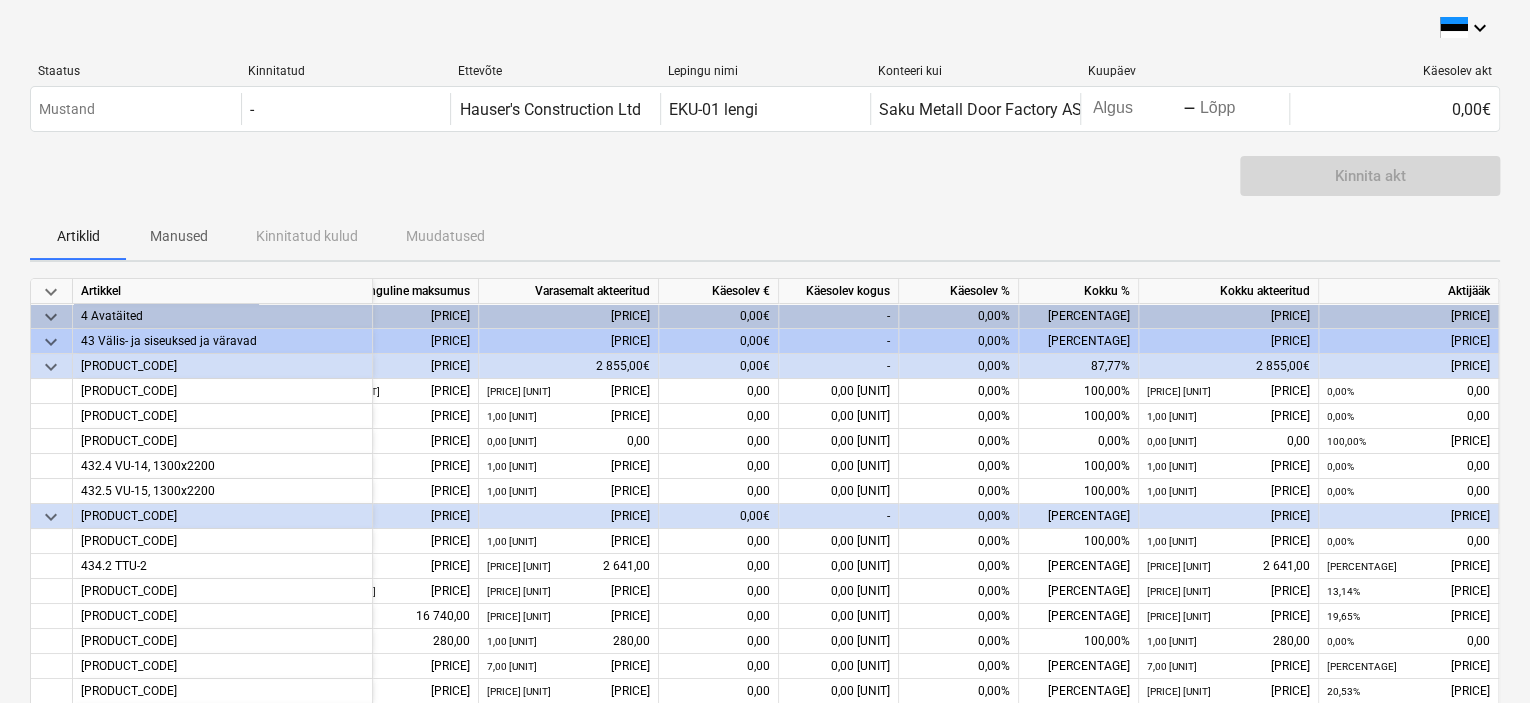 click on "0,00€" at bounding box center (719, 366) 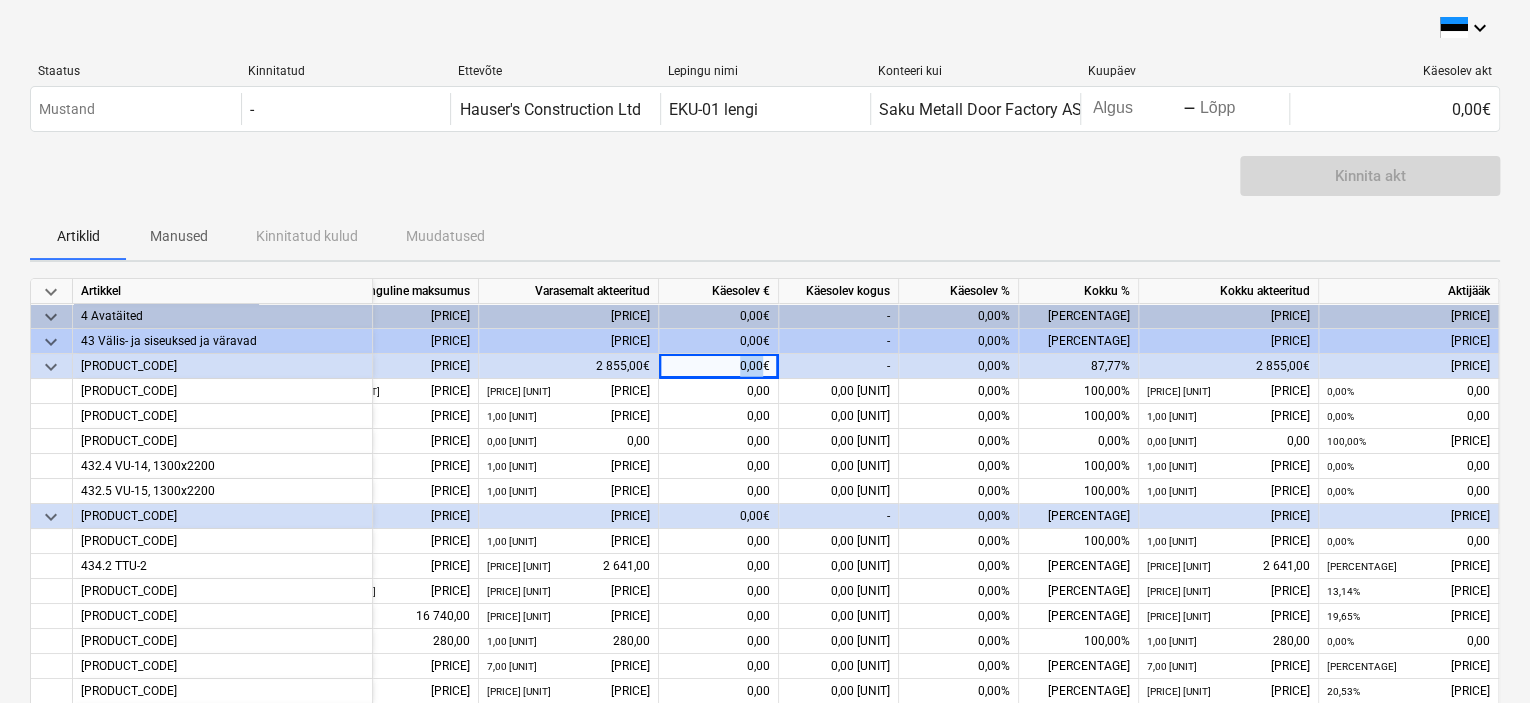click on "0,00€" at bounding box center [719, 366] 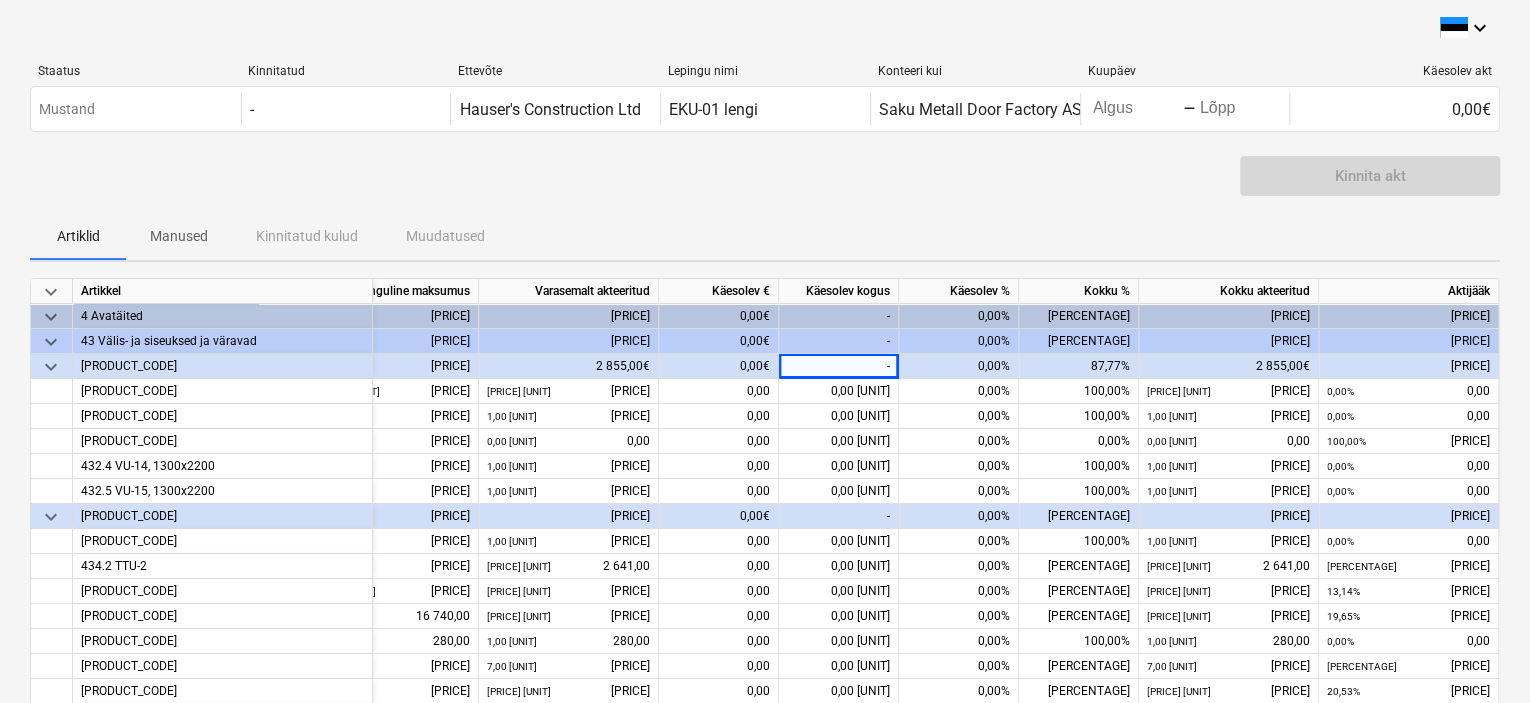 click on "-" at bounding box center [839, 366] 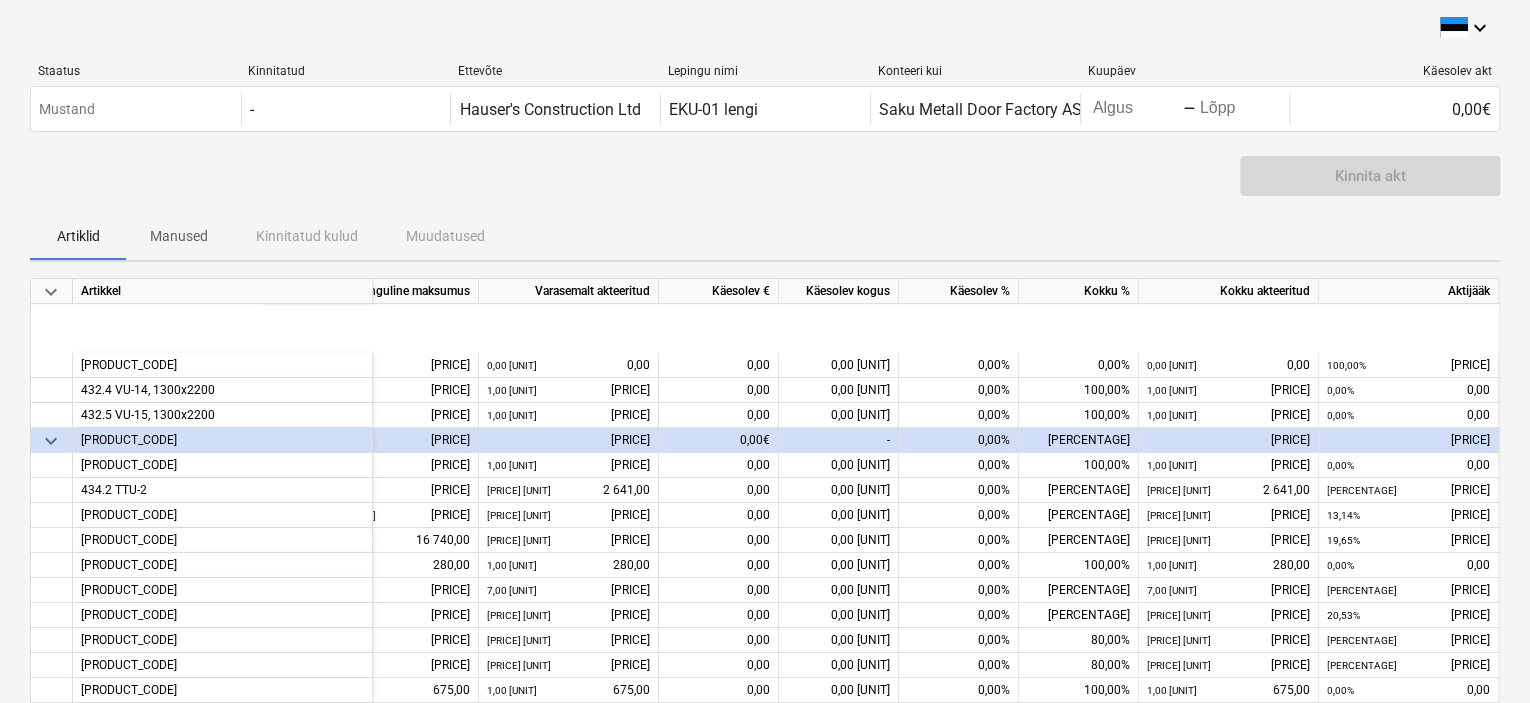 scroll, scrollTop: 240, scrollLeft: 120, axis: both 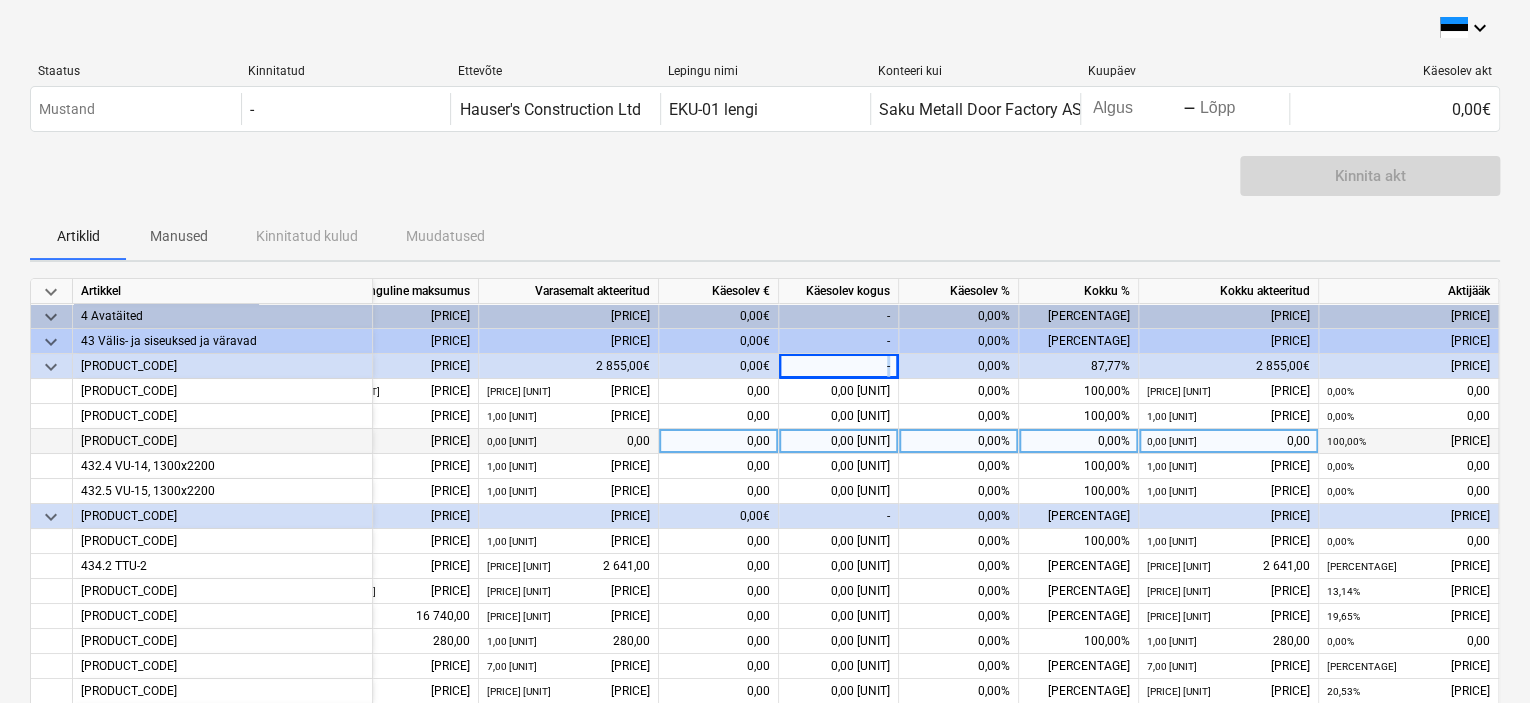 click on "0,00" at bounding box center [719, 441] 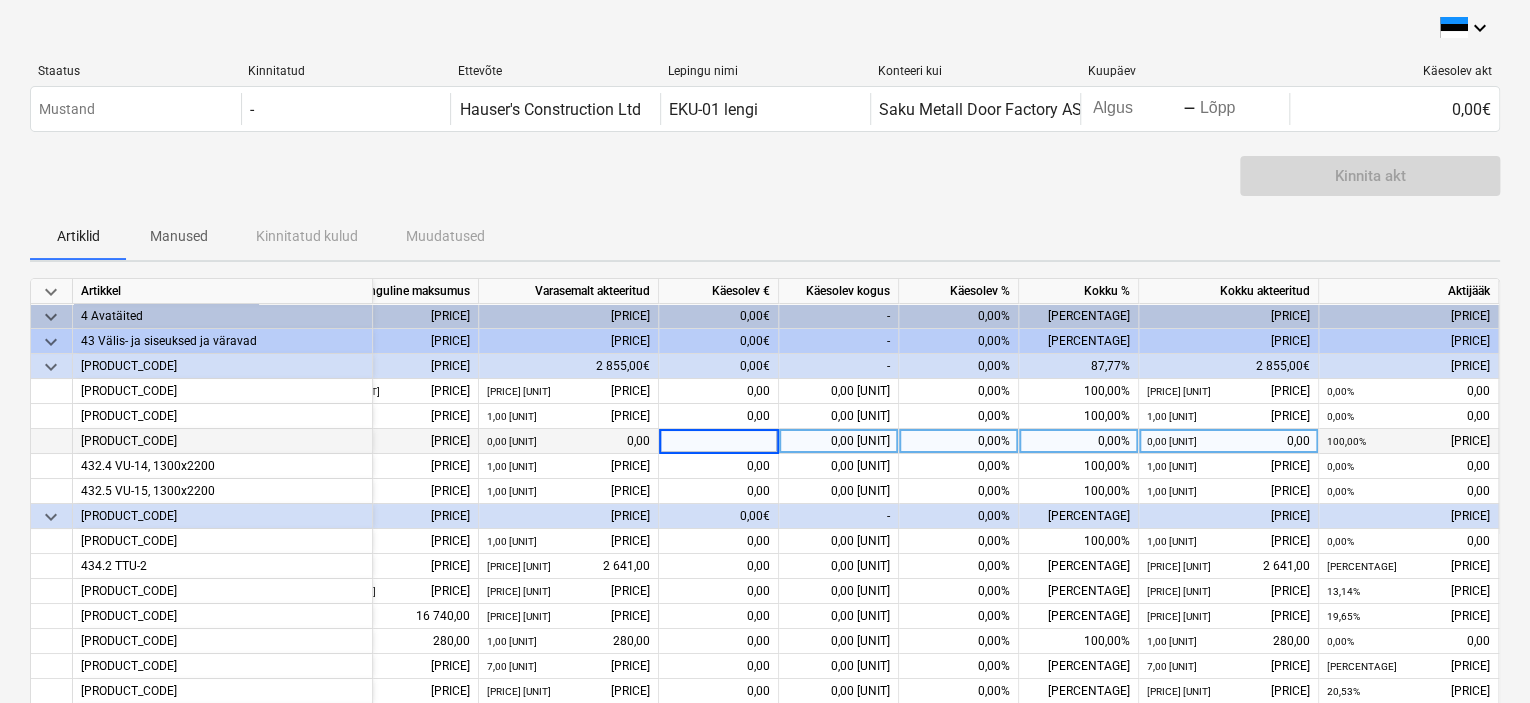 click at bounding box center (718, 441) 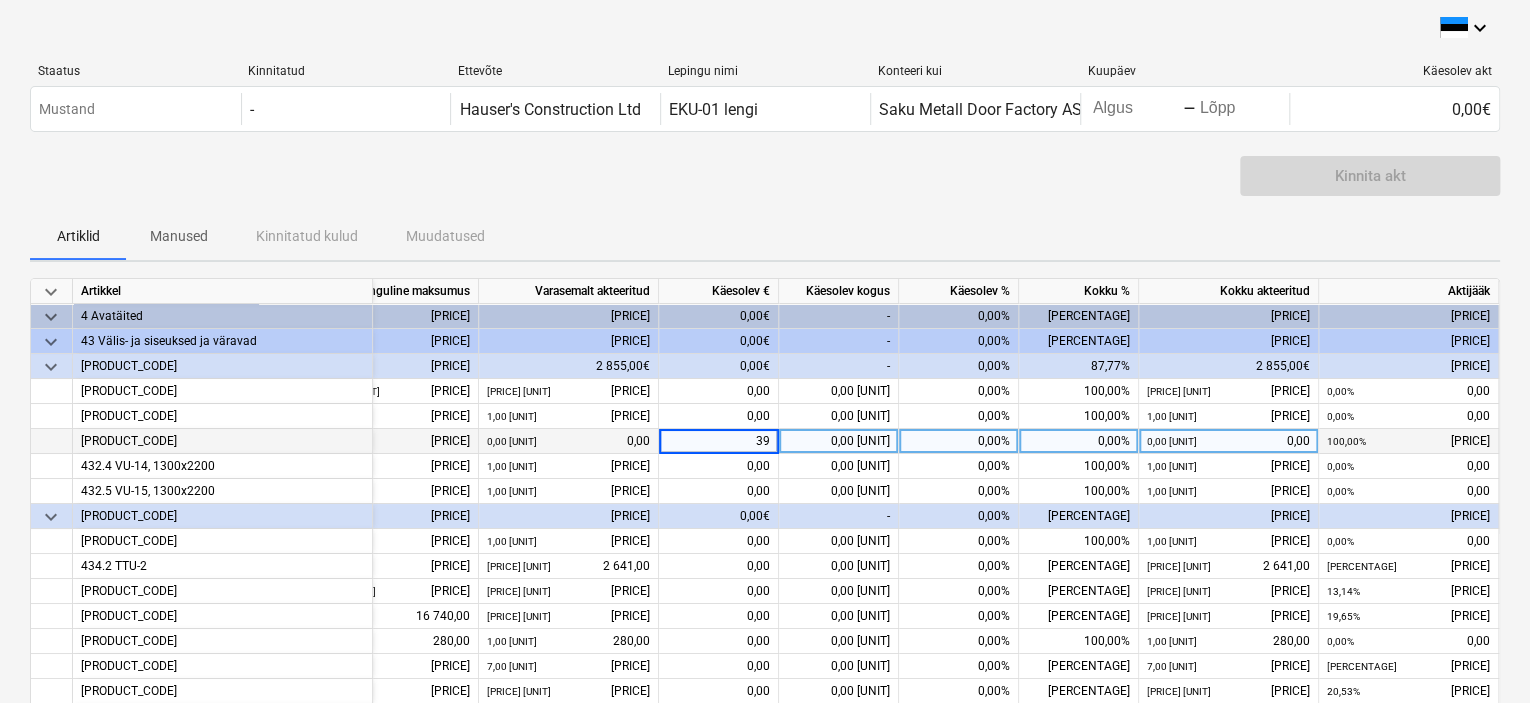 type on "398" 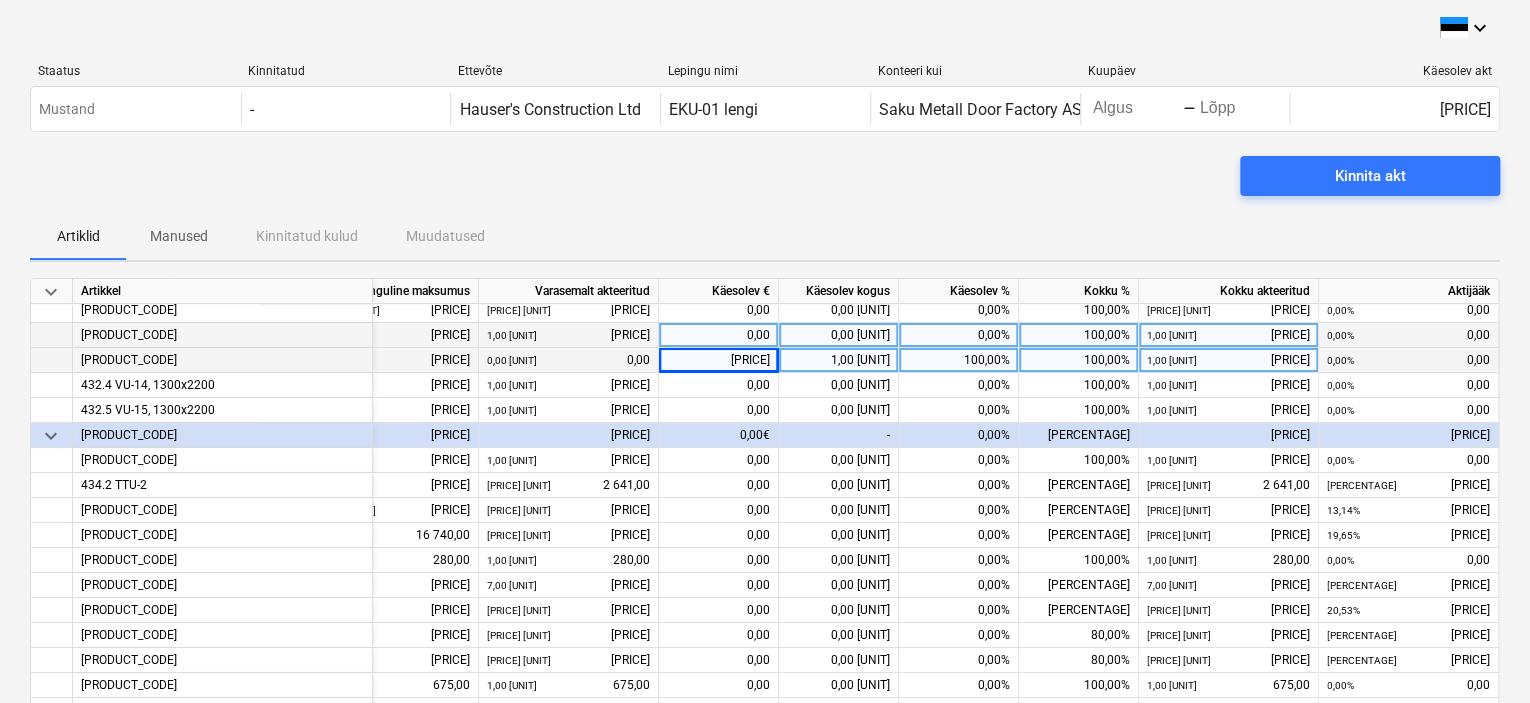 scroll, scrollTop: 100, scrollLeft: 120, axis: both 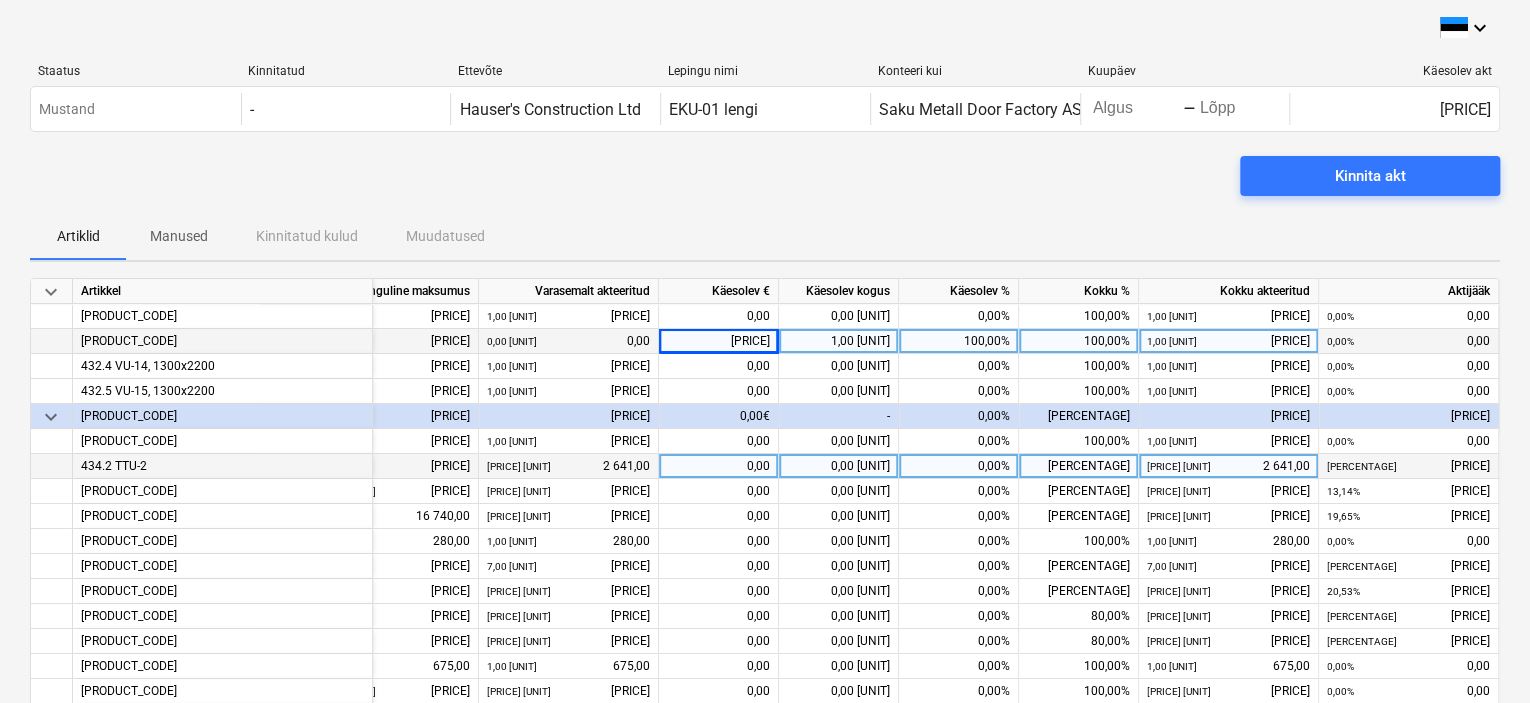 click on "0,00" at bounding box center (719, 466) 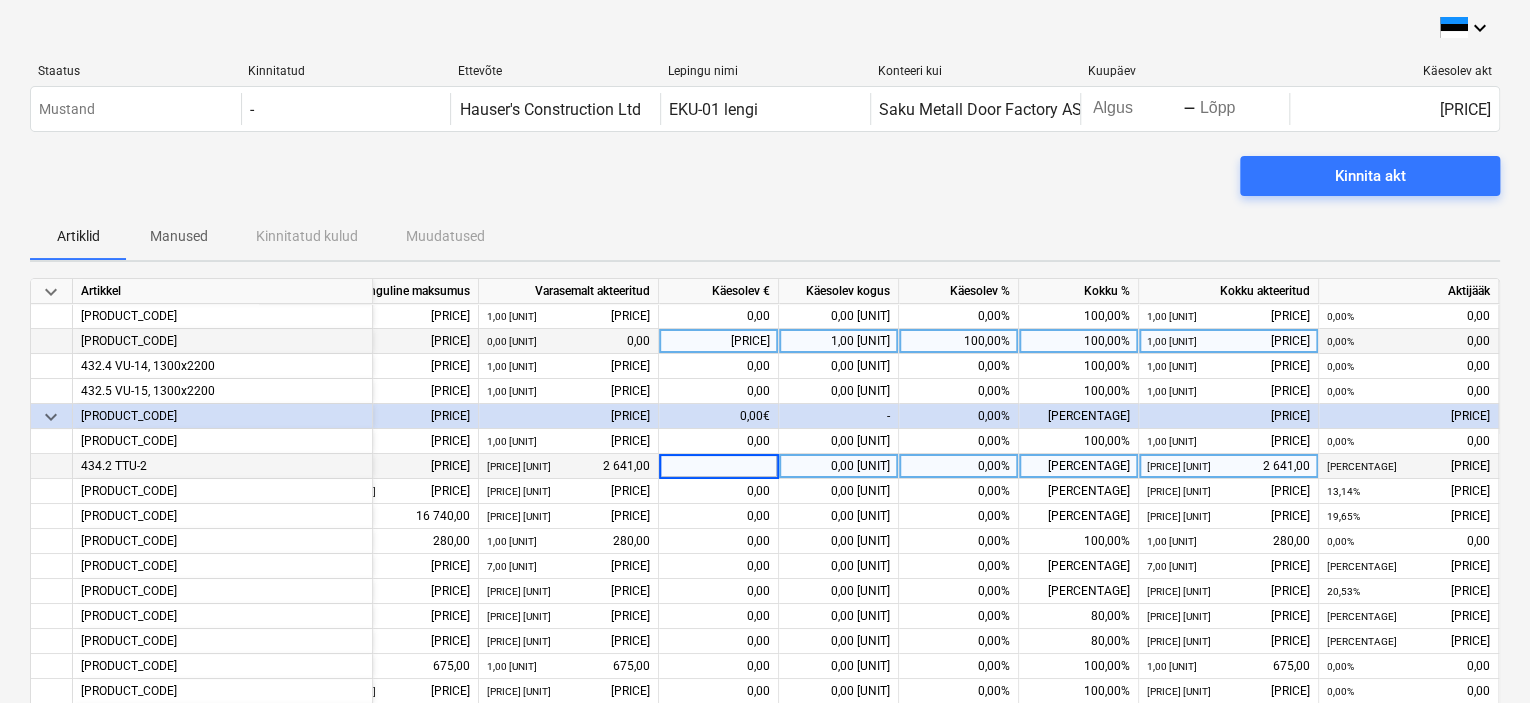 click at bounding box center [718, 466] 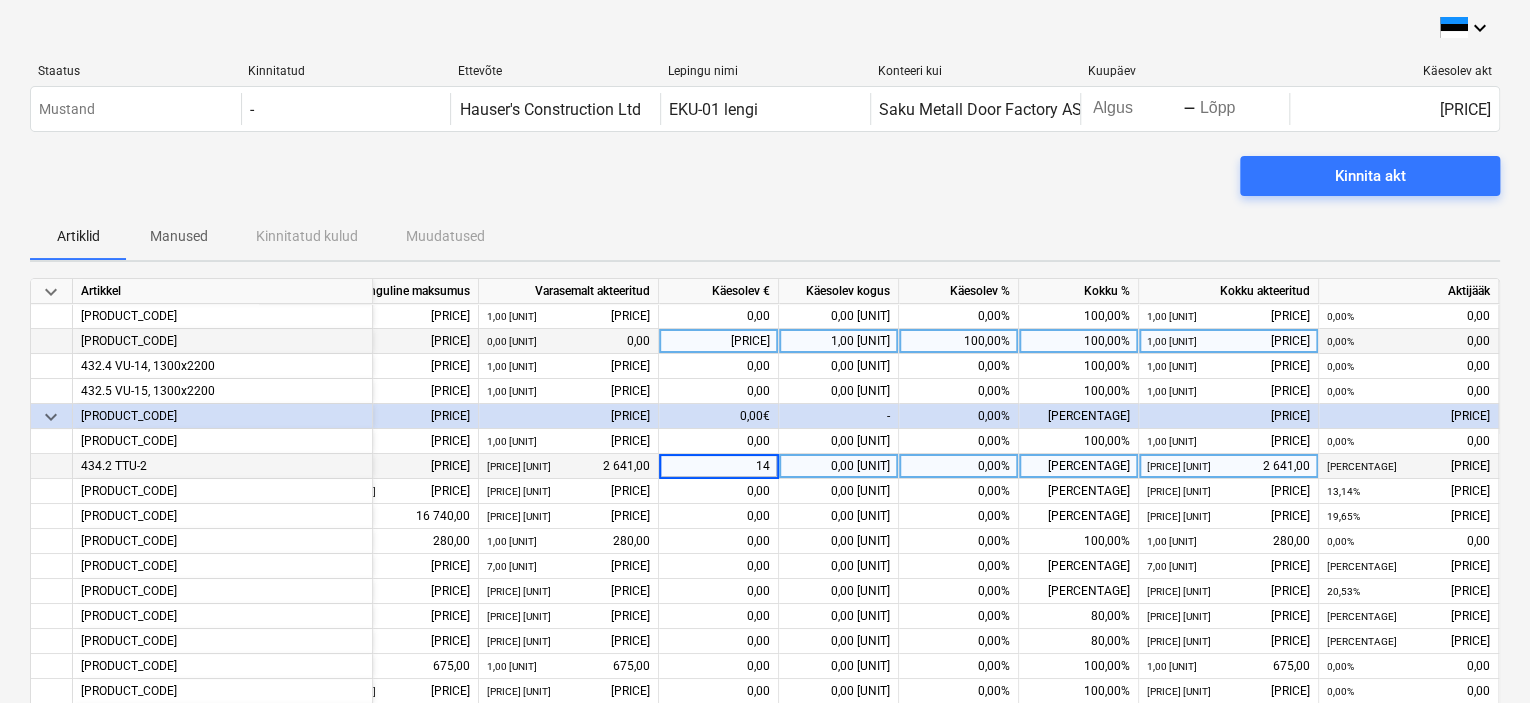 type on "[NUMBER]" 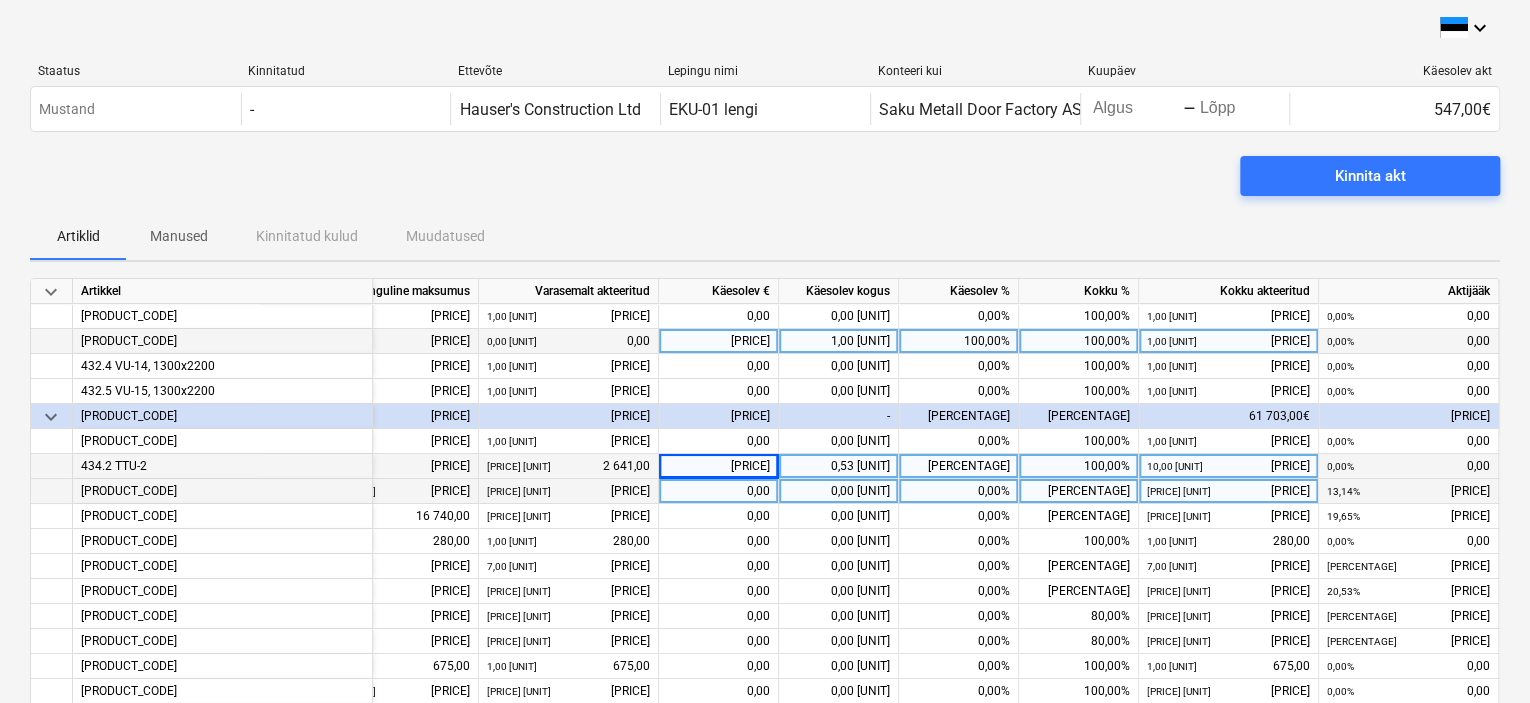 click on "0,00" at bounding box center (719, 491) 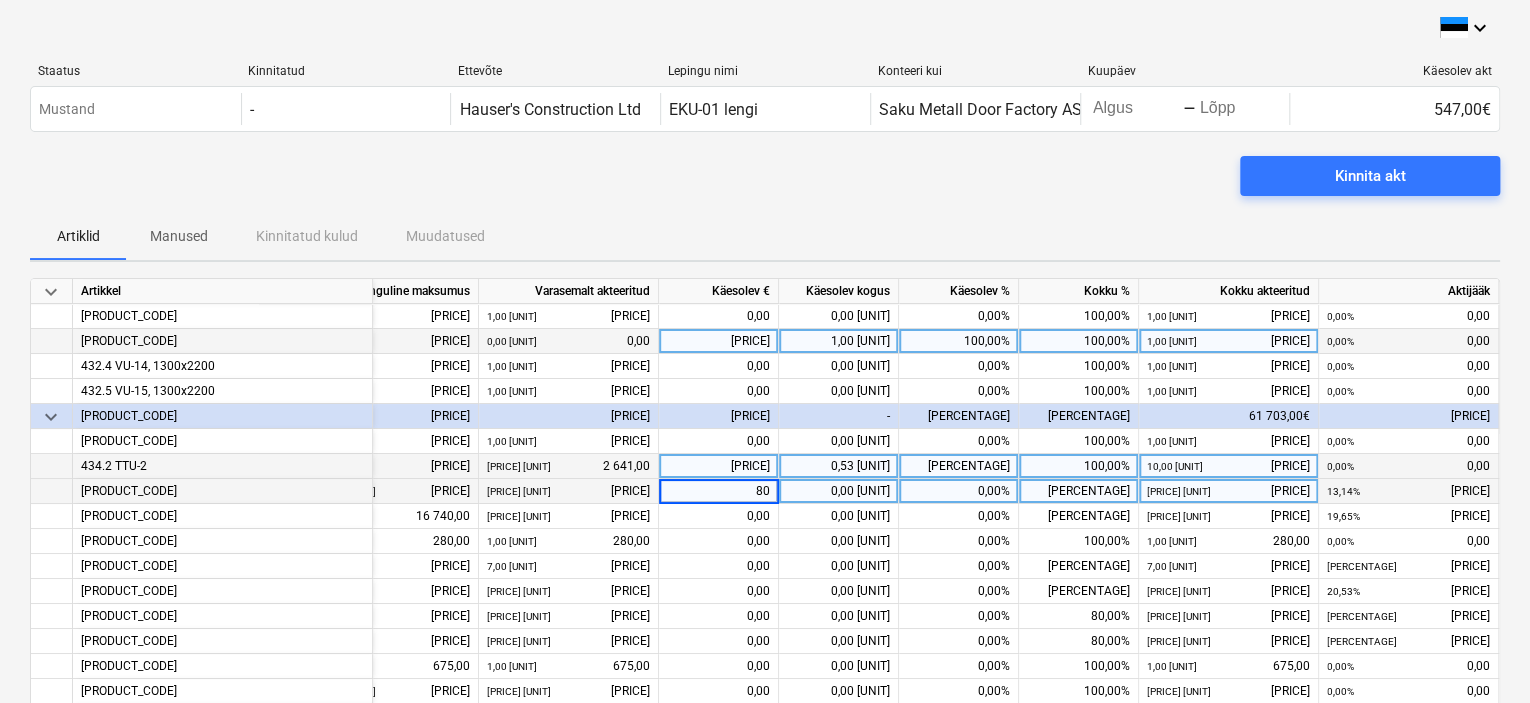 type on "[NUMBER]" 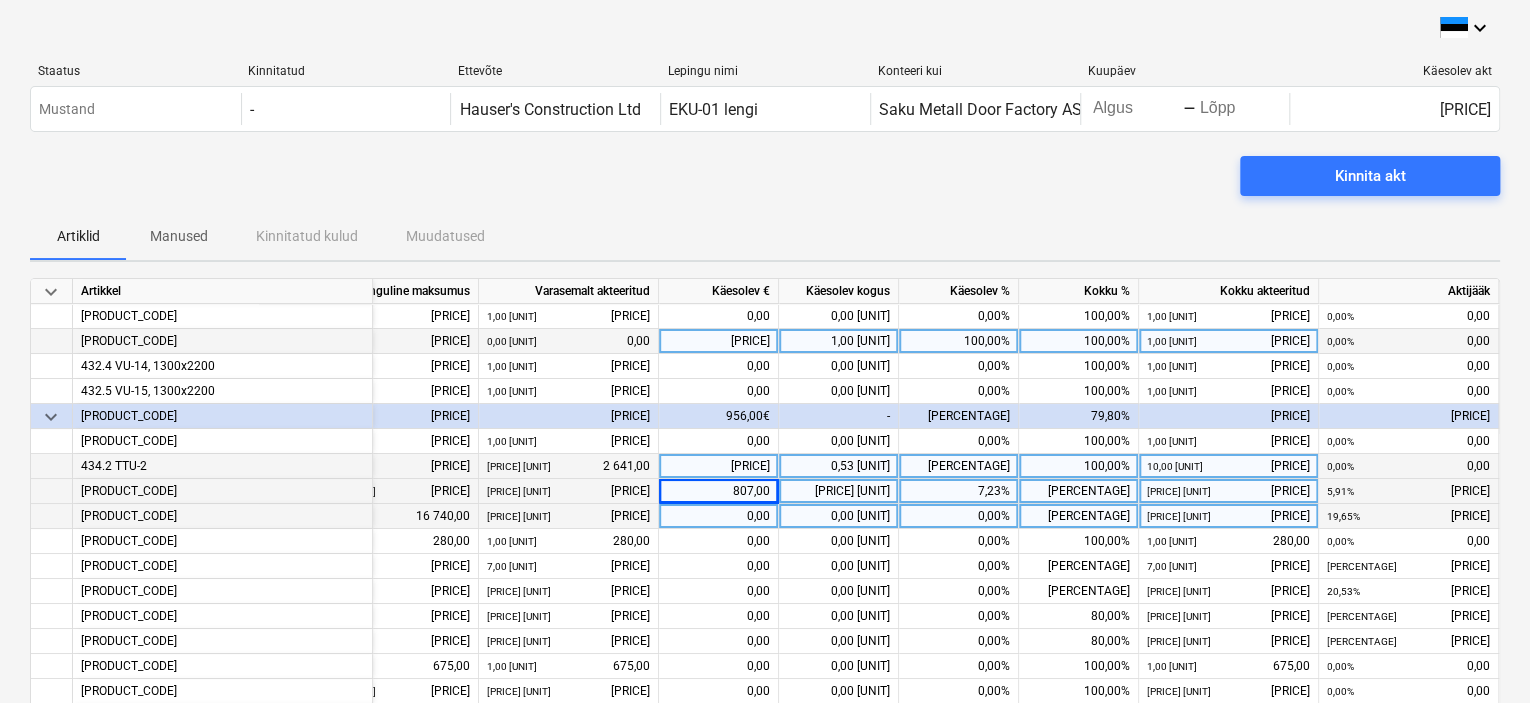 click on "0,00" at bounding box center (719, 516) 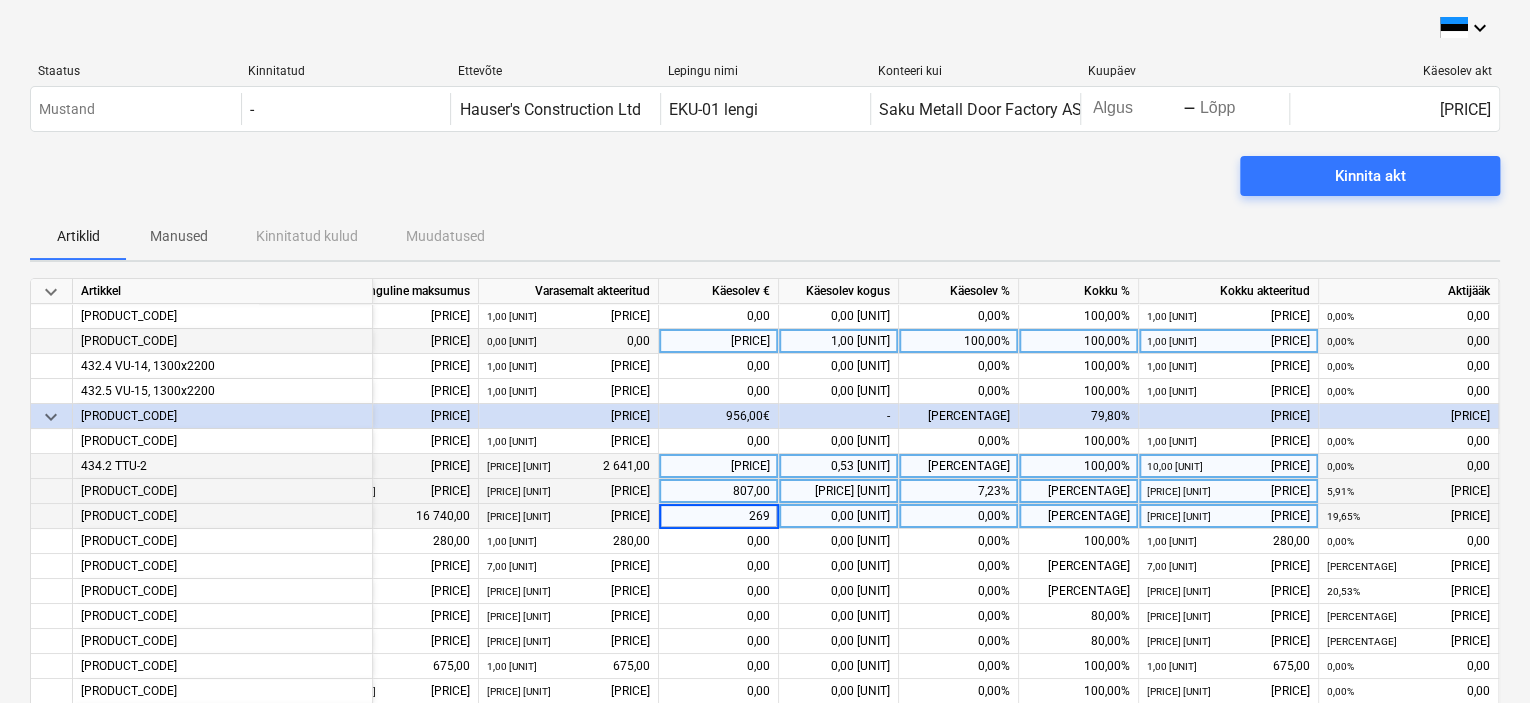 type on "[NUMBER]" 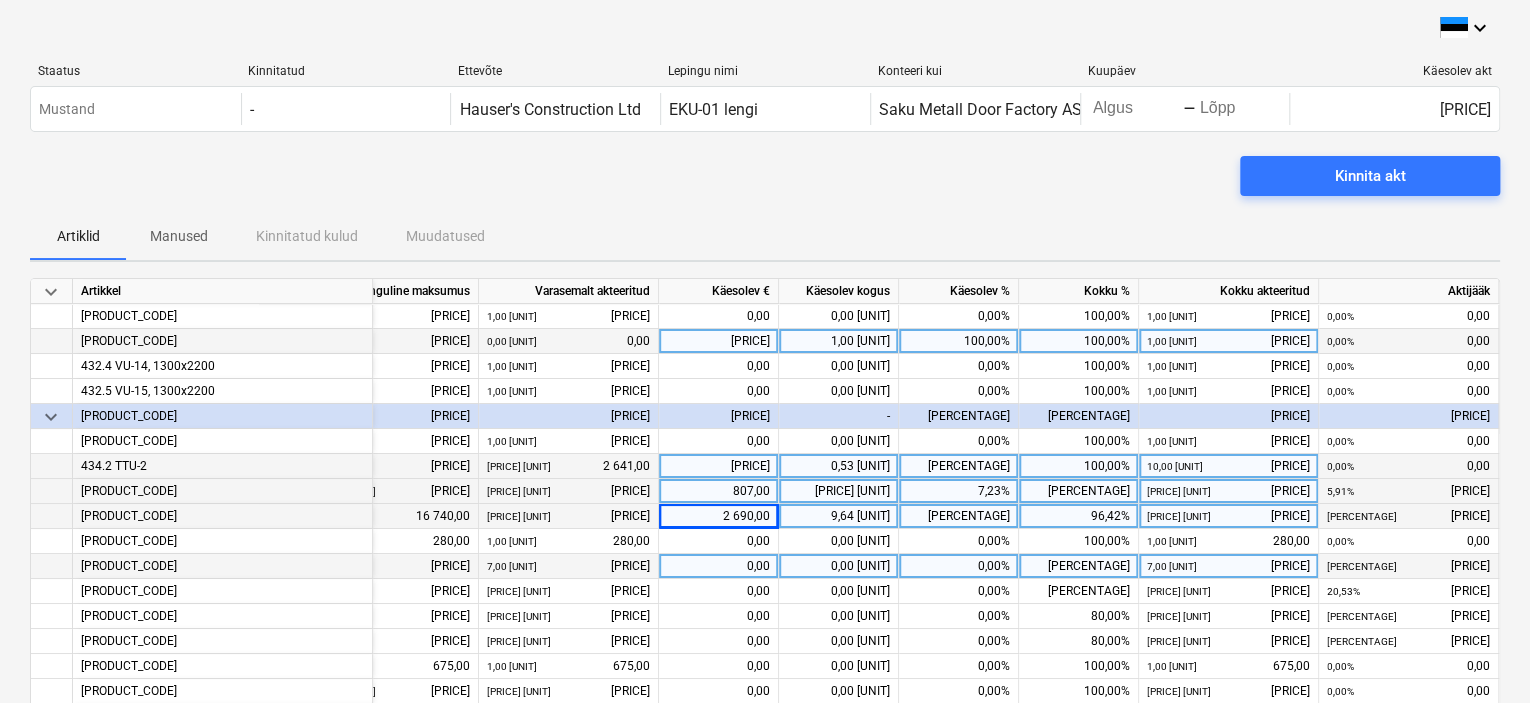 click on "0,00" at bounding box center [719, 566] 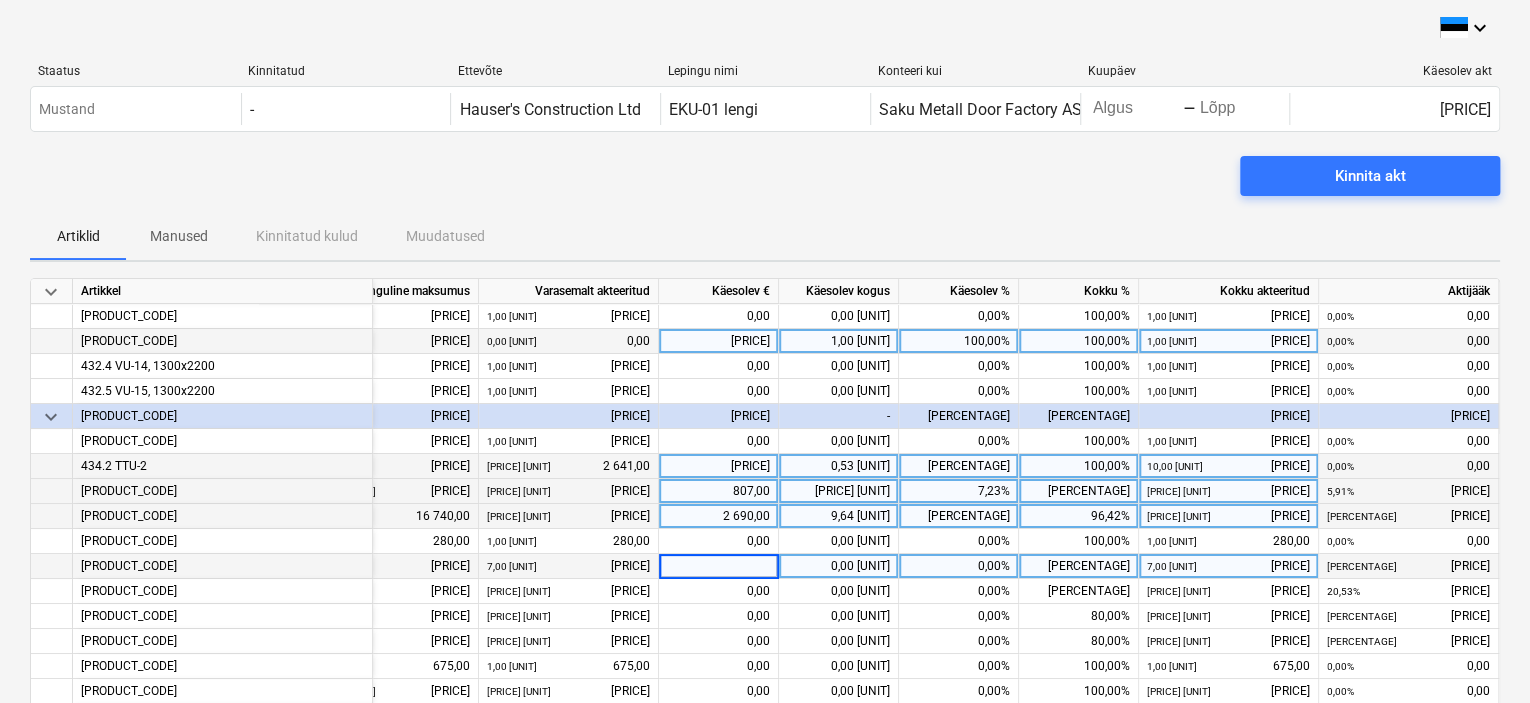 click at bounding box center [718, 566] 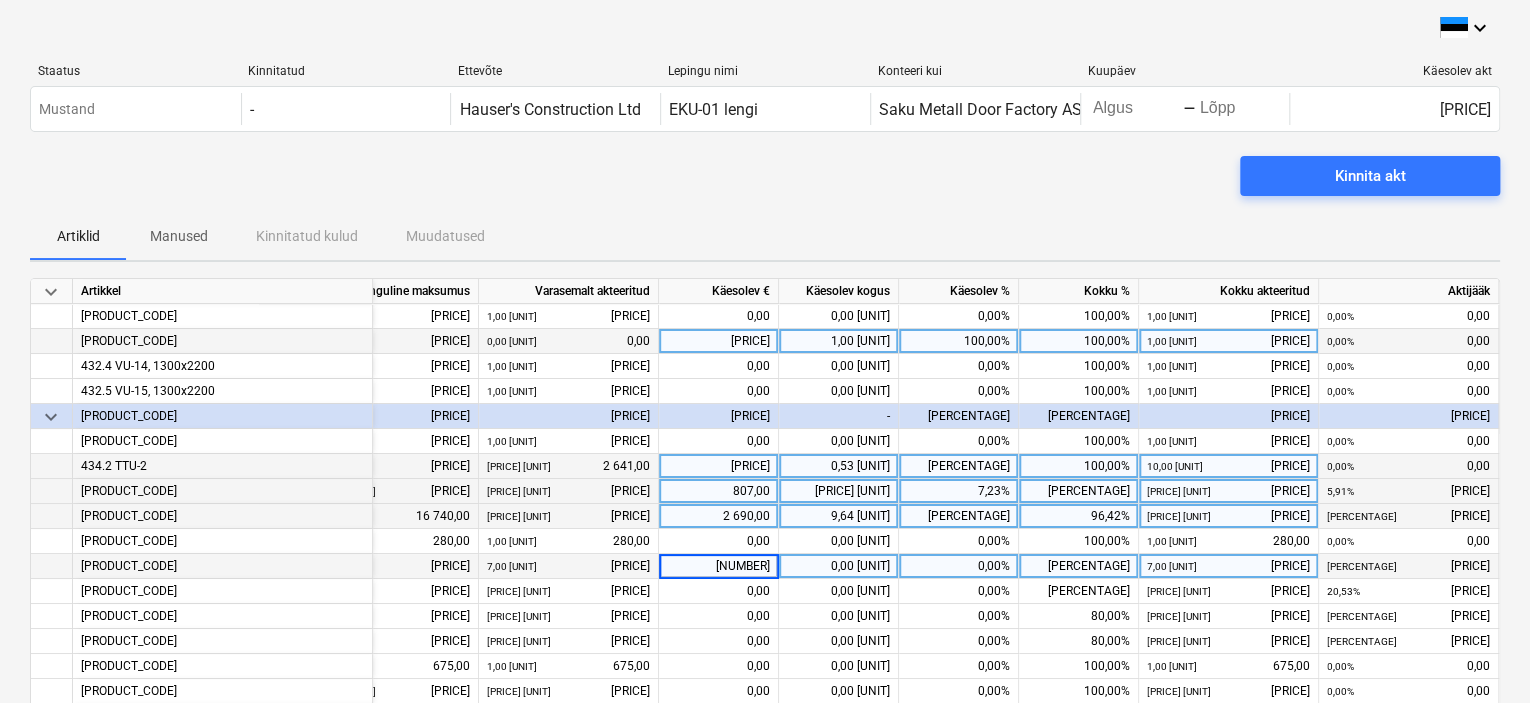 type on "1362" 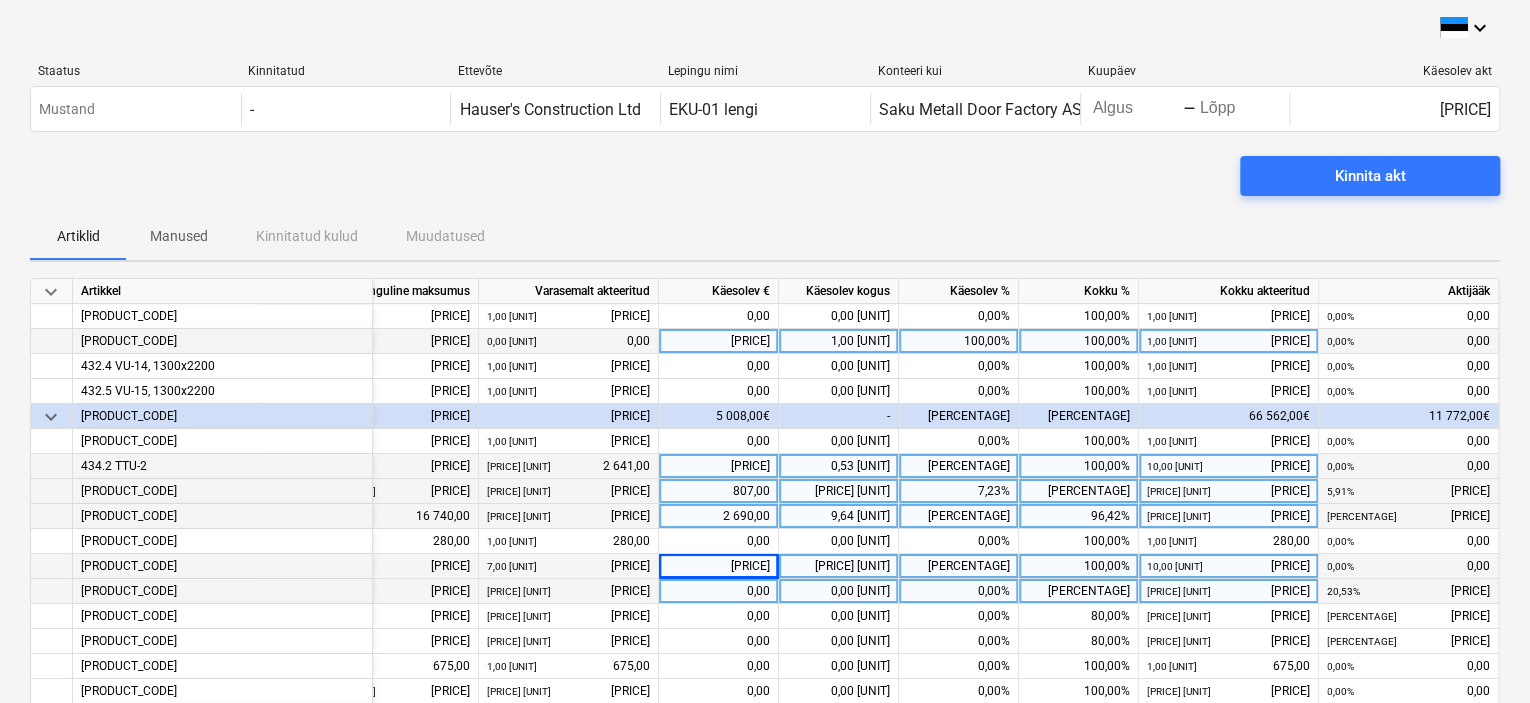 click on "0,00" at bounding box center (719, 591) 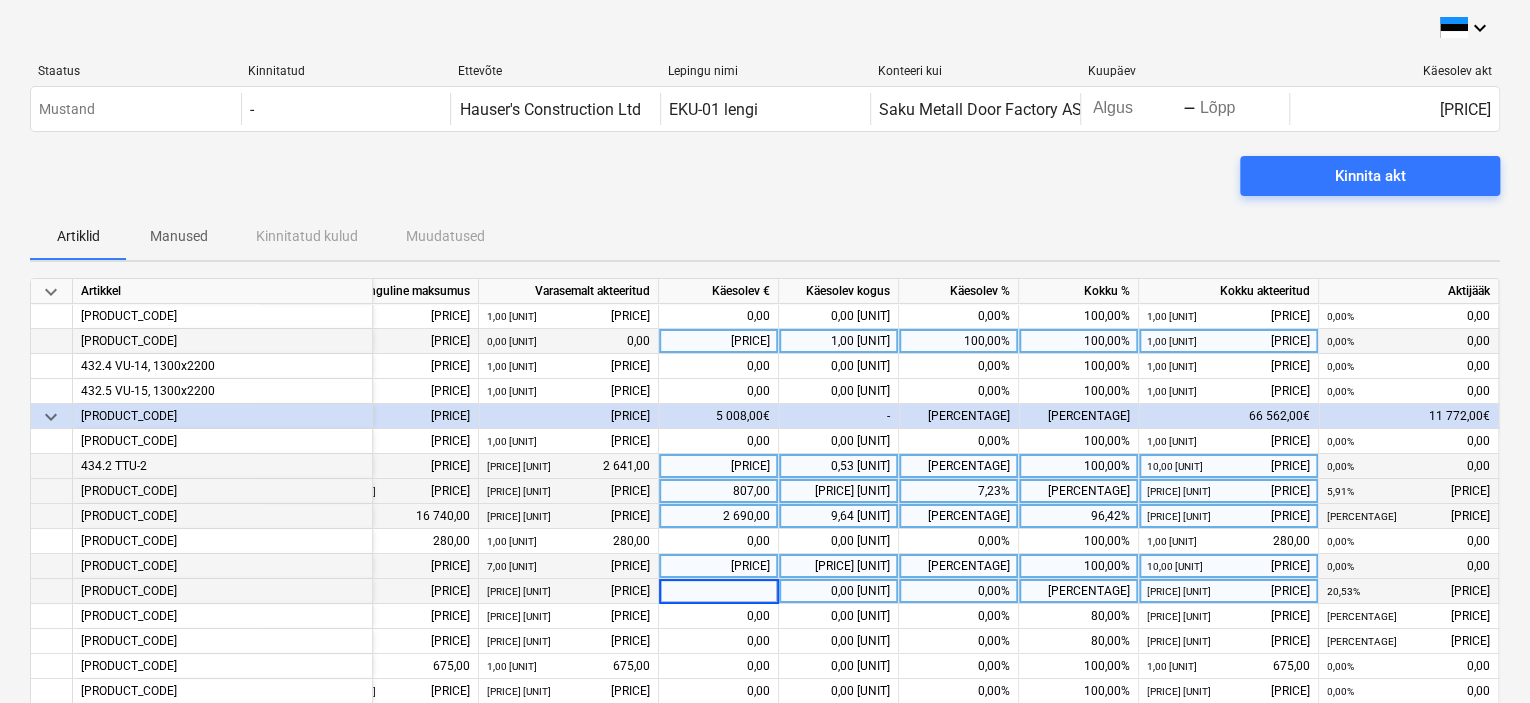 click at bounding box center [718, 591] 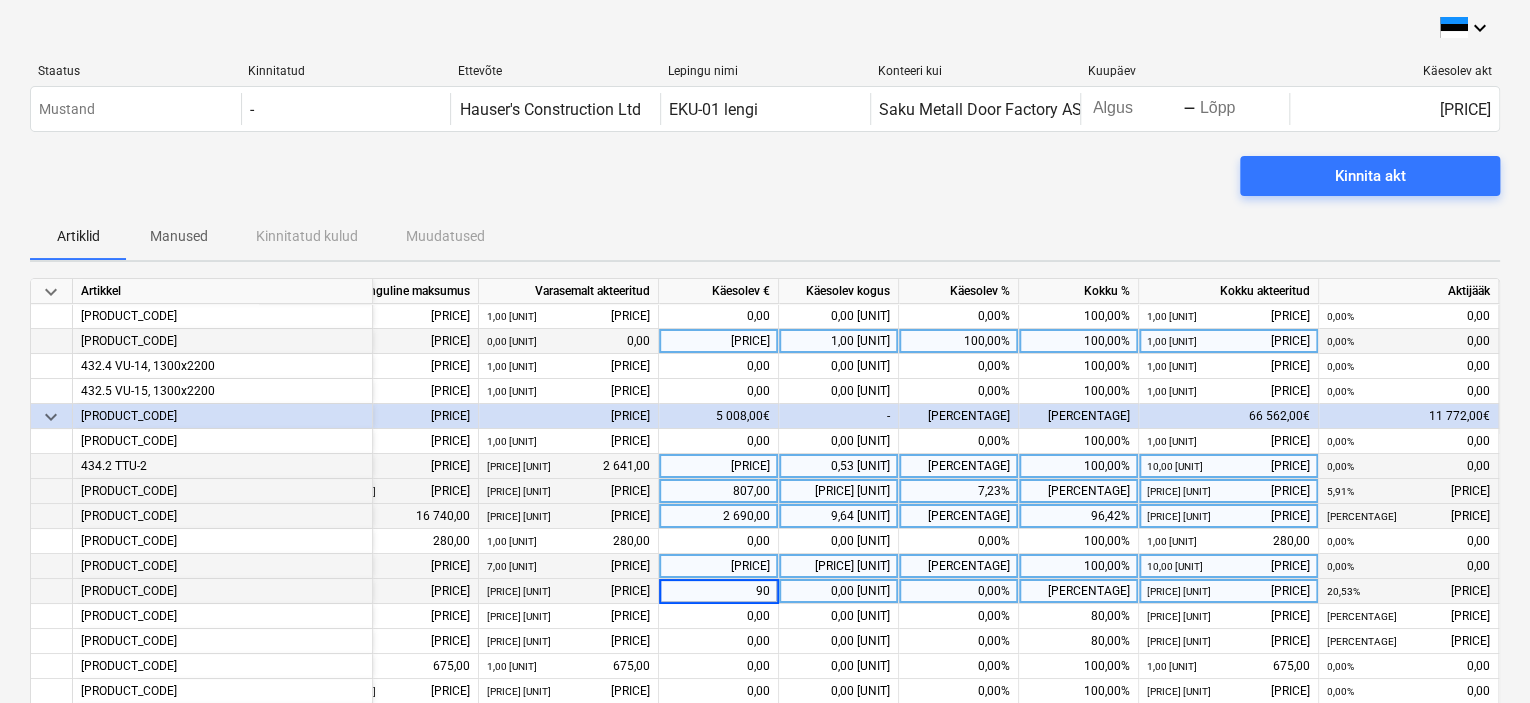 type on "[PRICE]" 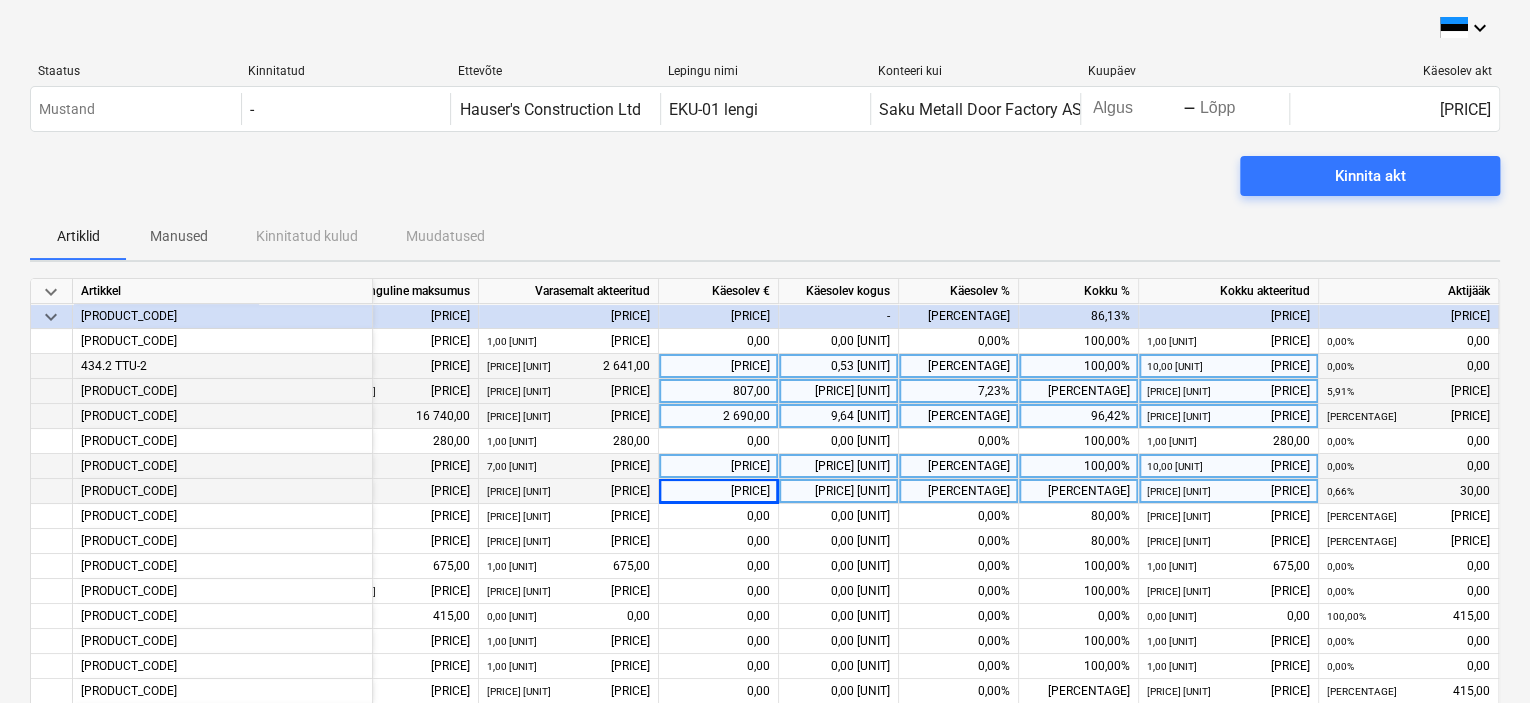 scroll, scrollTop: 240, scrollLeft: 120, axis: both 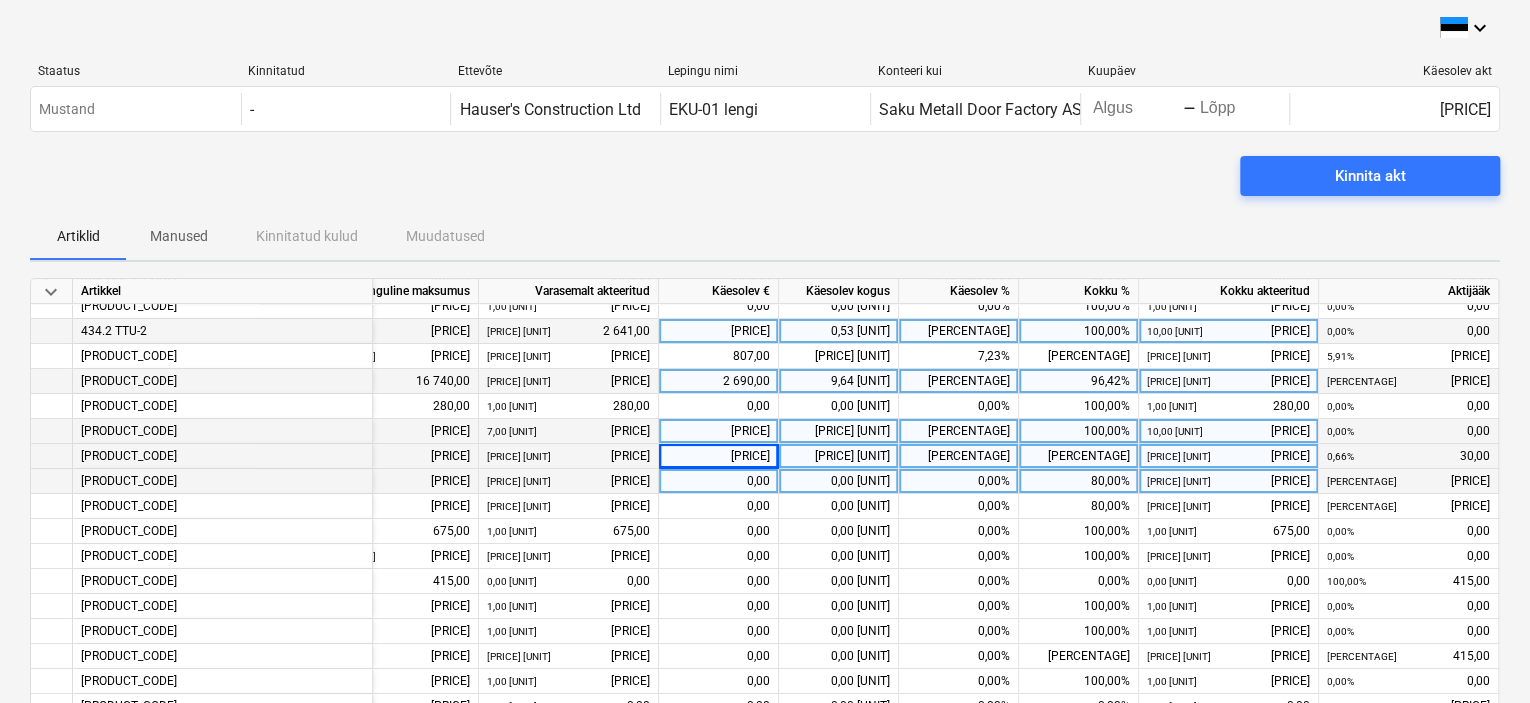 click on "0,00" at bounding box center (719, 481) 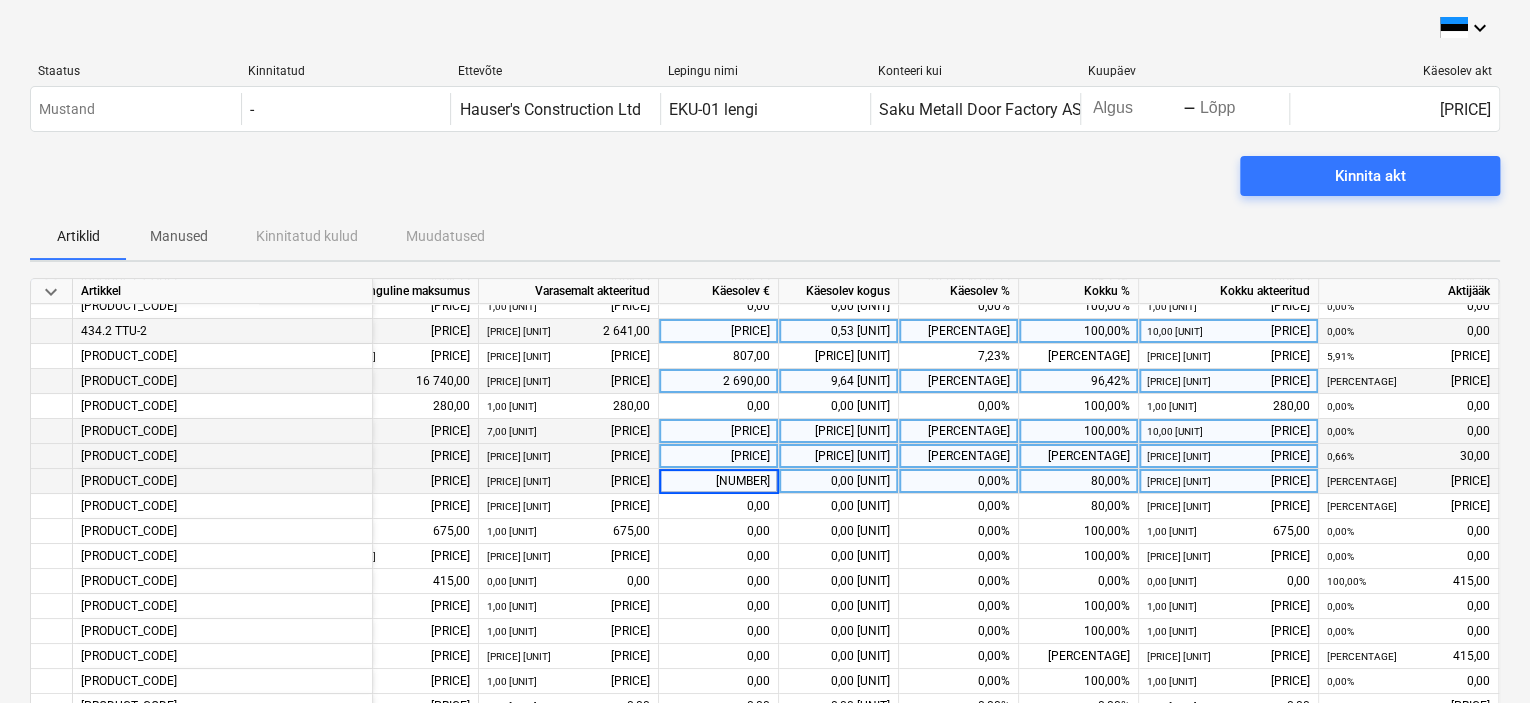 type on "1350" 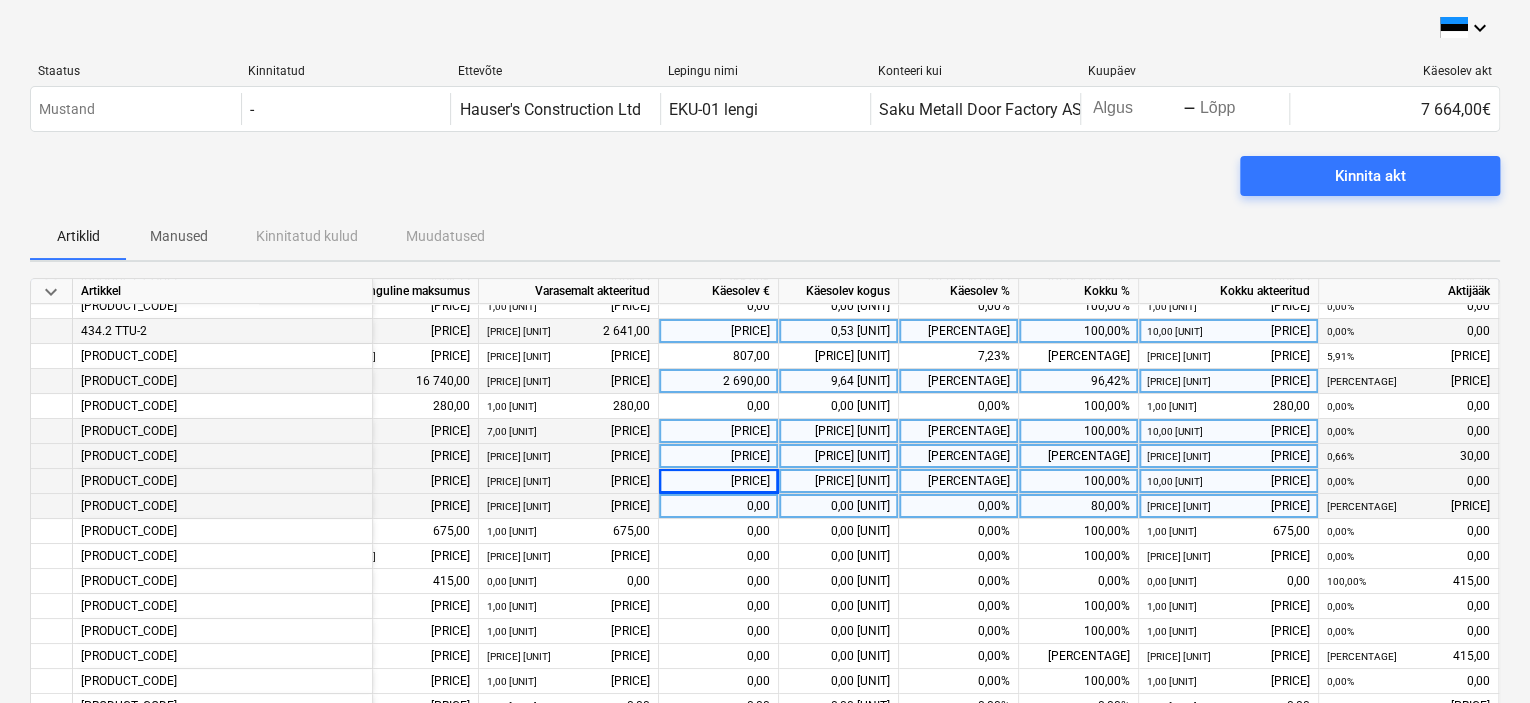click on "0,00" at bounding box center (719, 506) 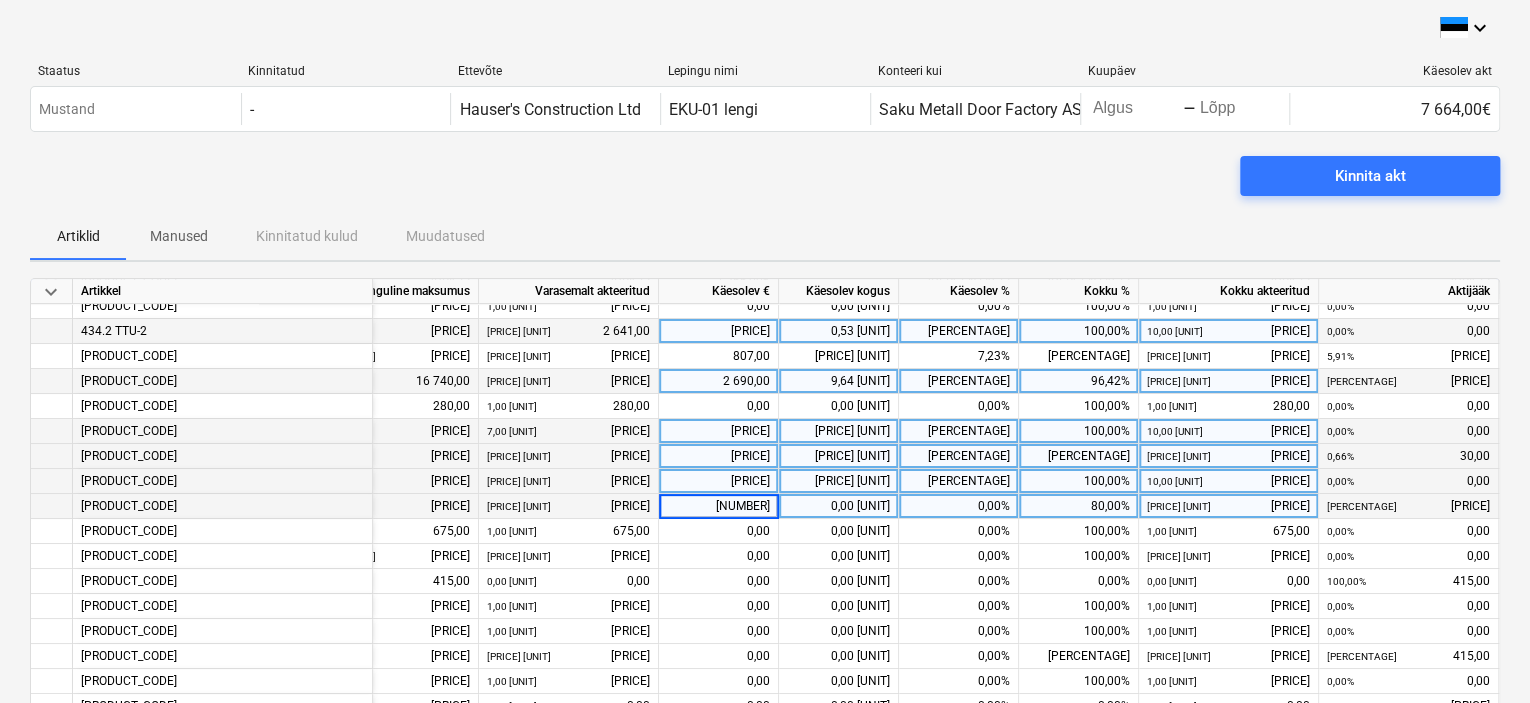 type on "1350" 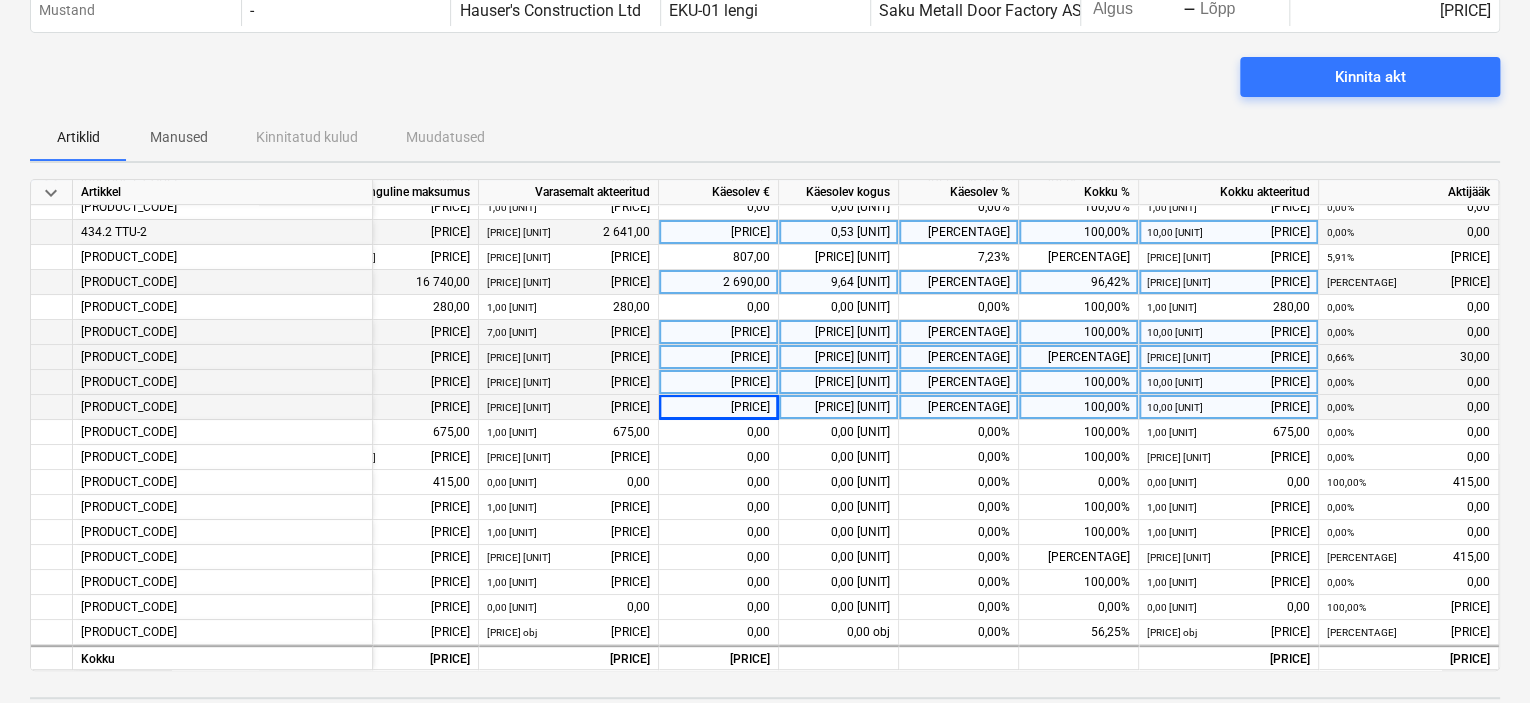scroll, scrollTop: 100, scrollLeft: 0, axis: vertical 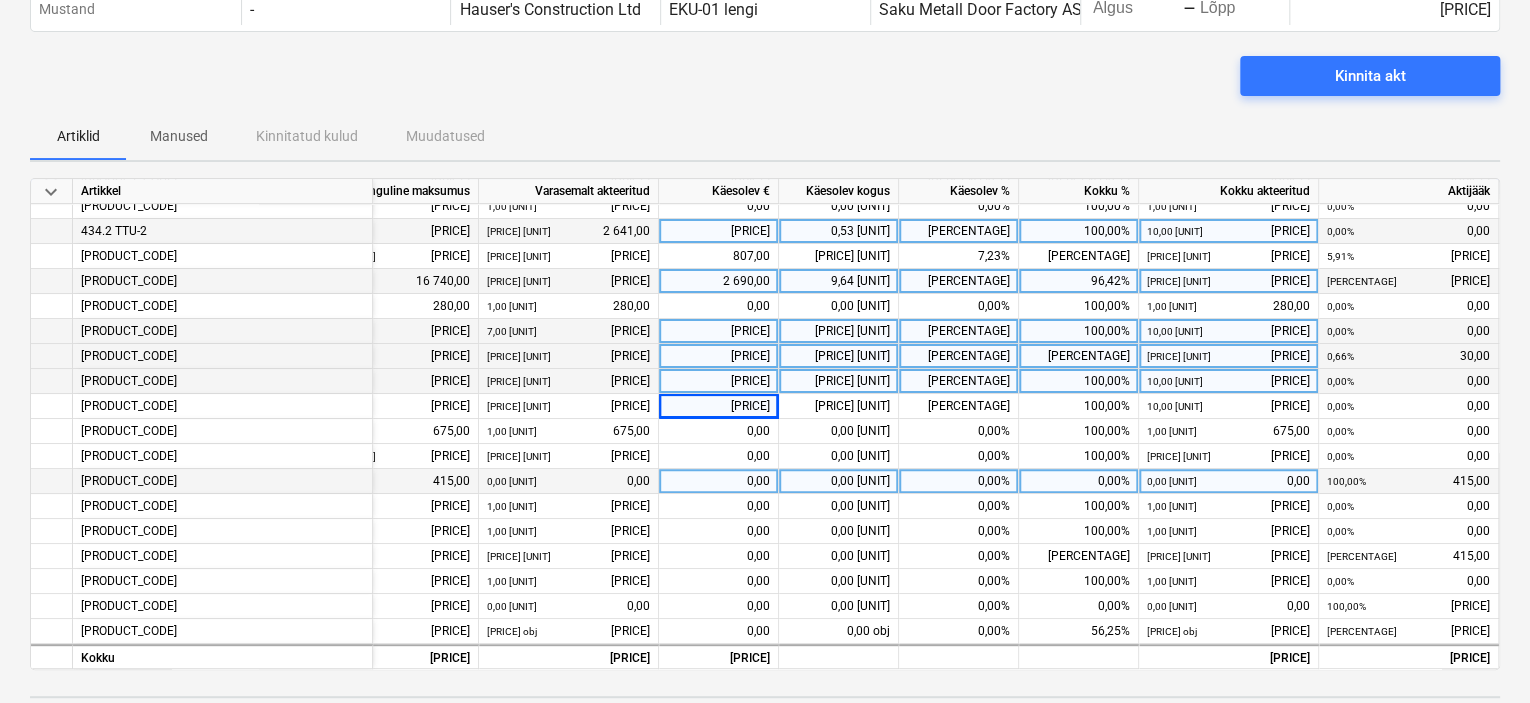 click on "0,00" at bounding box center (719, 481) 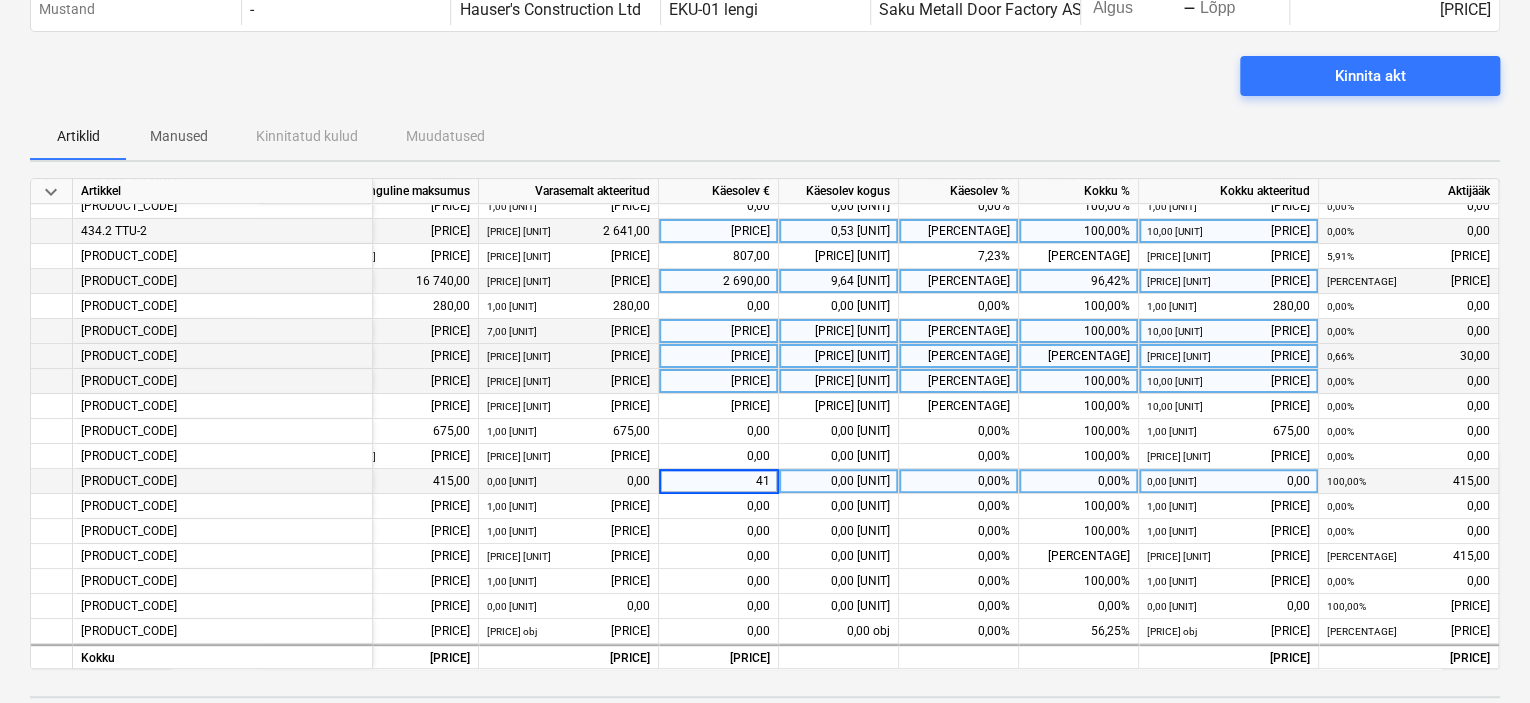 type on "[PRICE]" 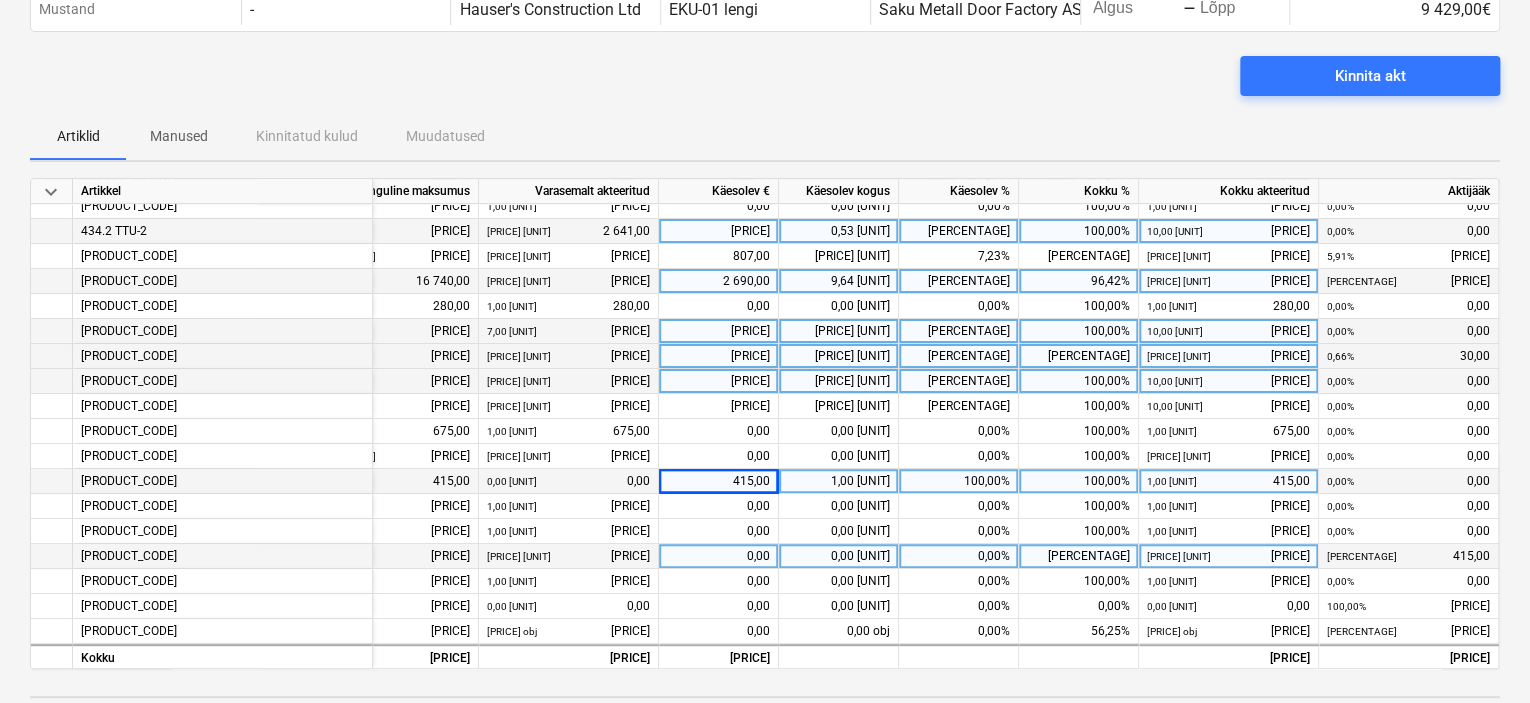 click on "0,00" at bounding box center (719, 556) 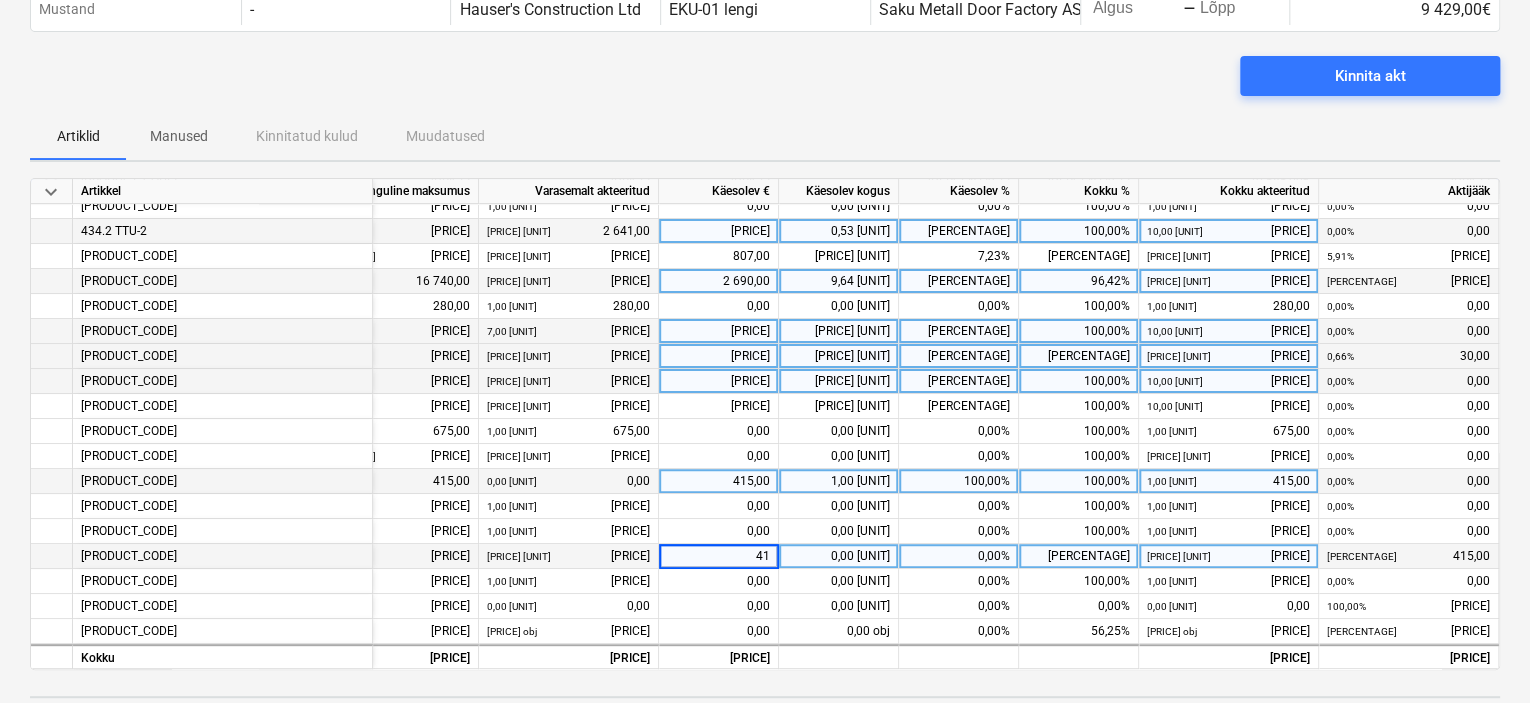 type on "[PRICE]" 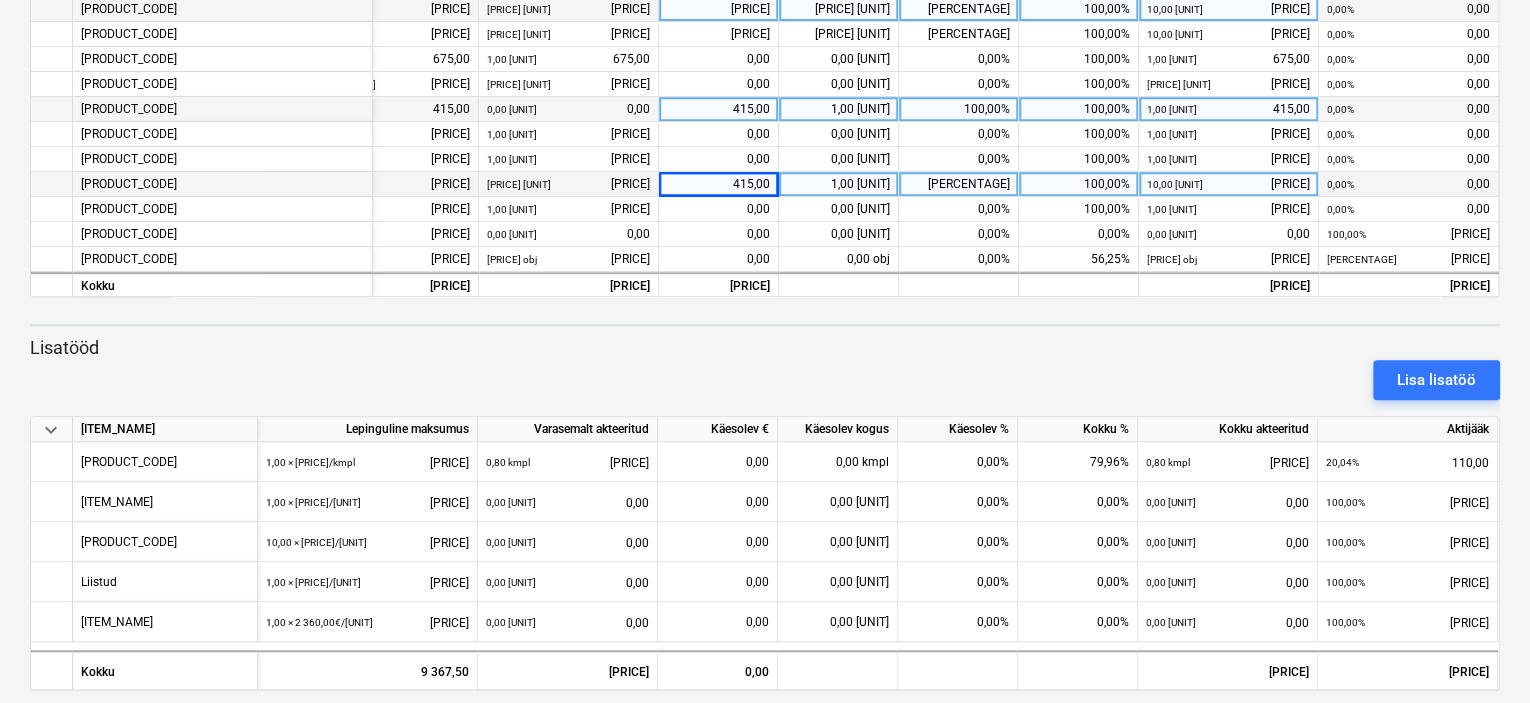 scroll, scrollTop: 491, scrollLeft: 0, axis: vertical 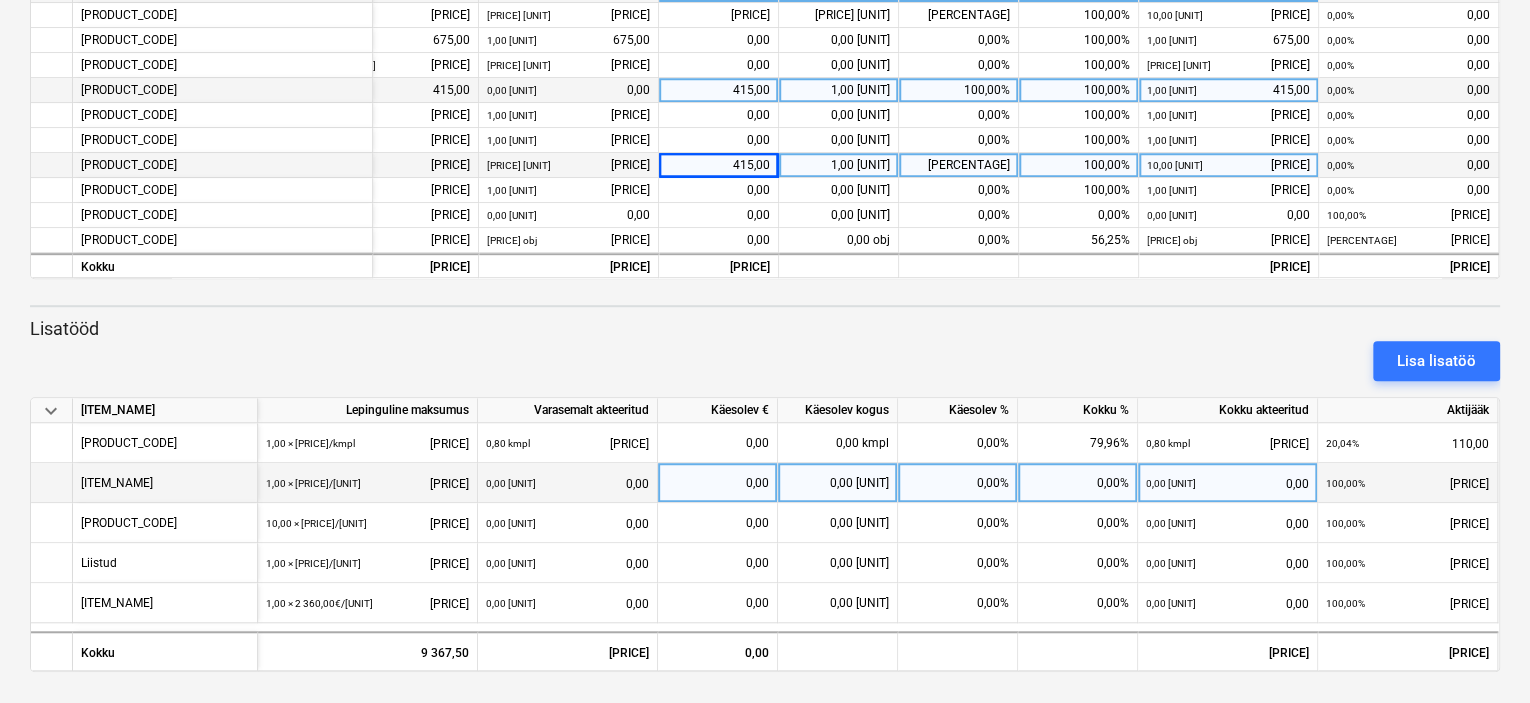 click on "0,00" at bounding box center [717, 483] 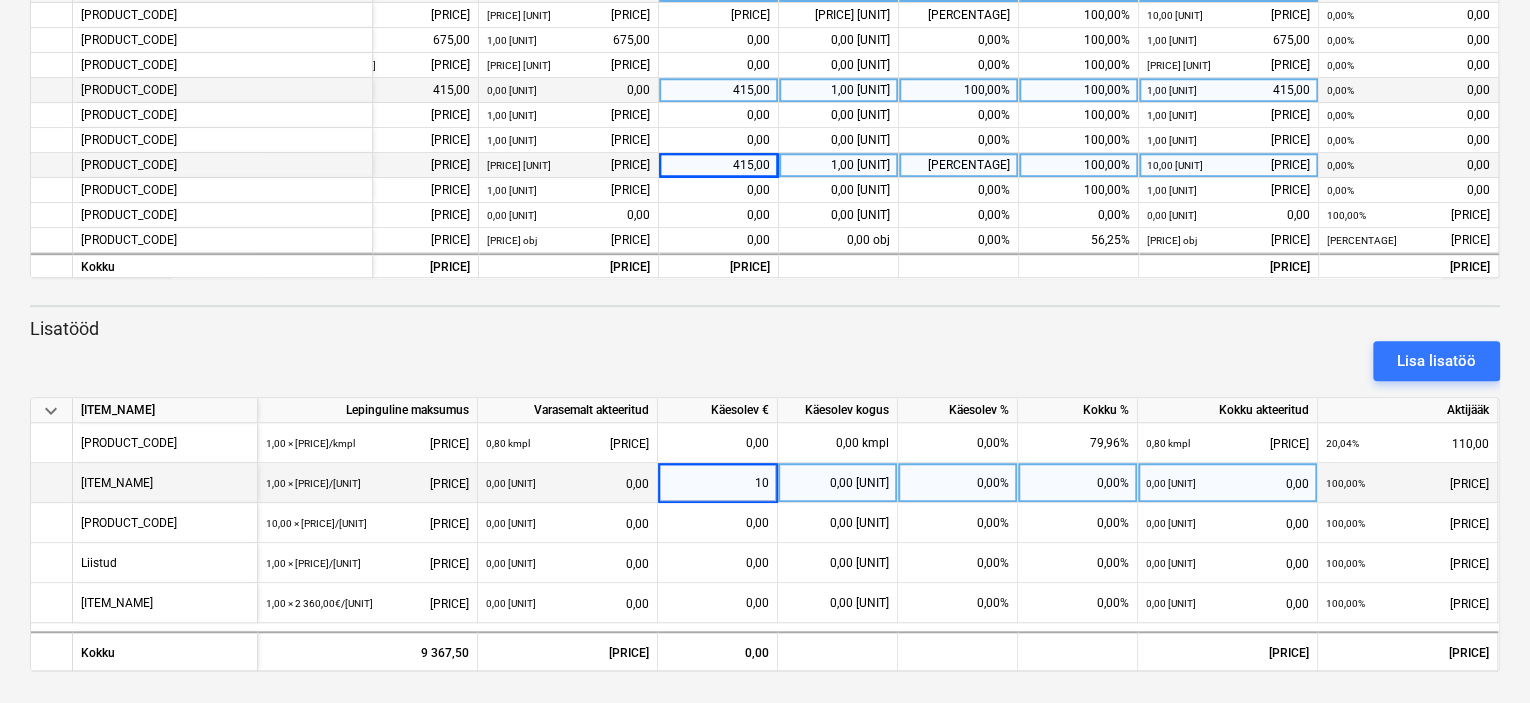 type on "108" 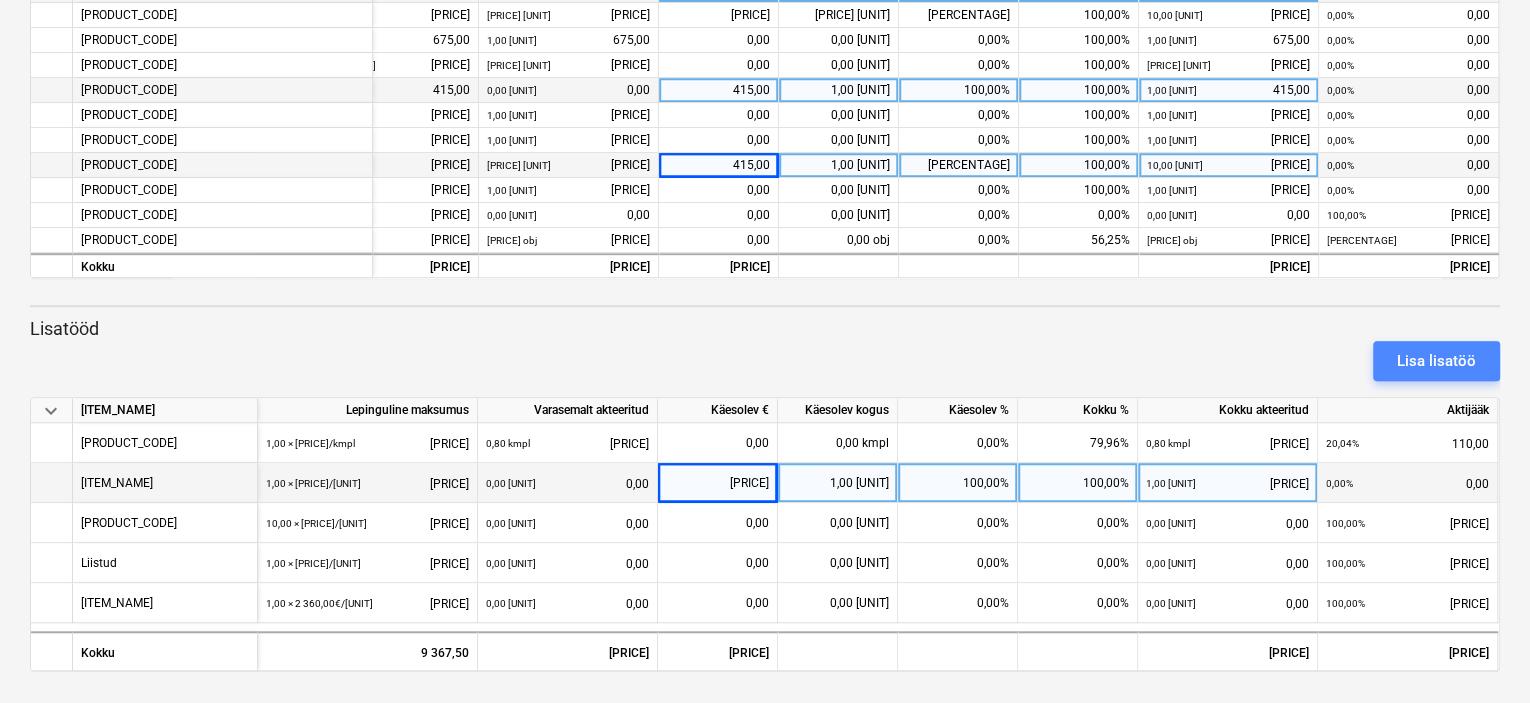 click on "Lisa lisatöö" at bounding box center (1436, 361) 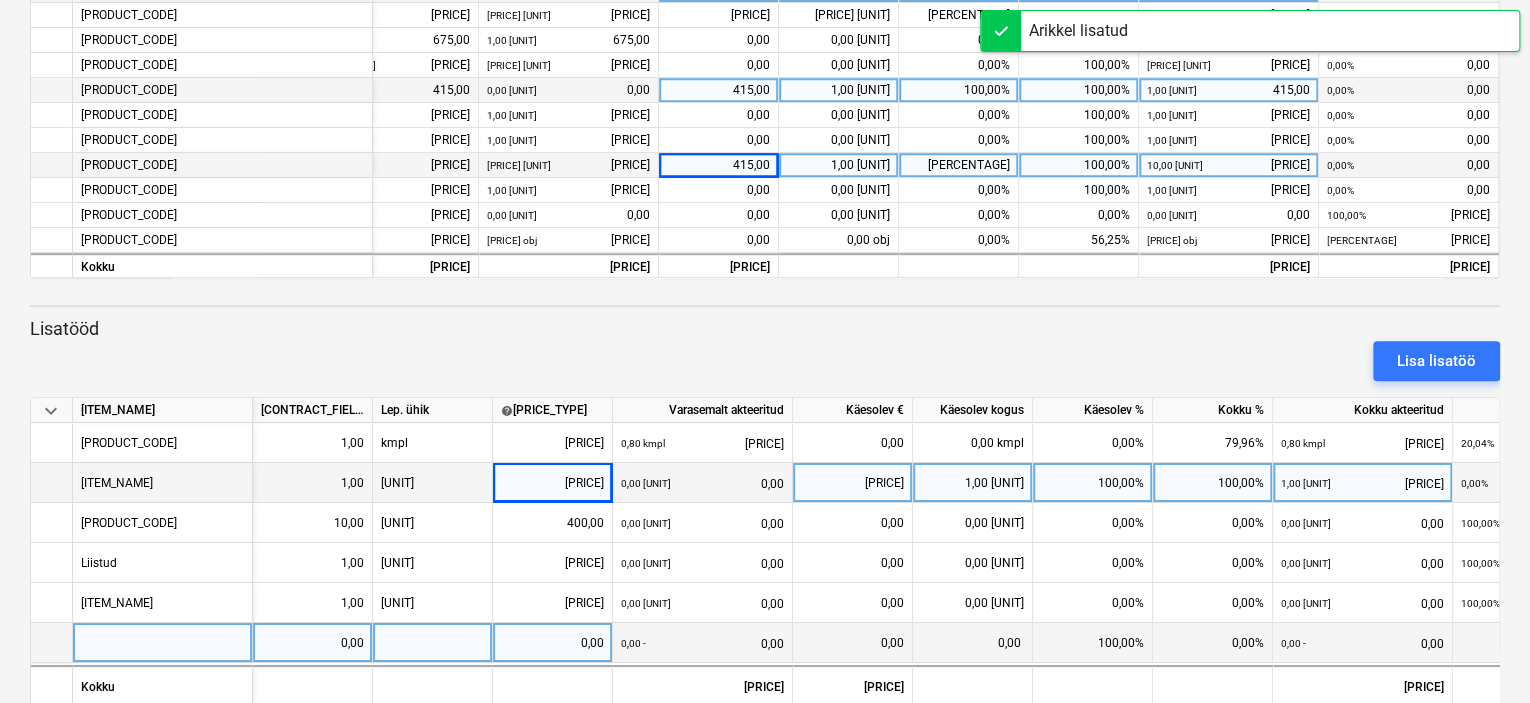 click at bounding box center [163, 643] 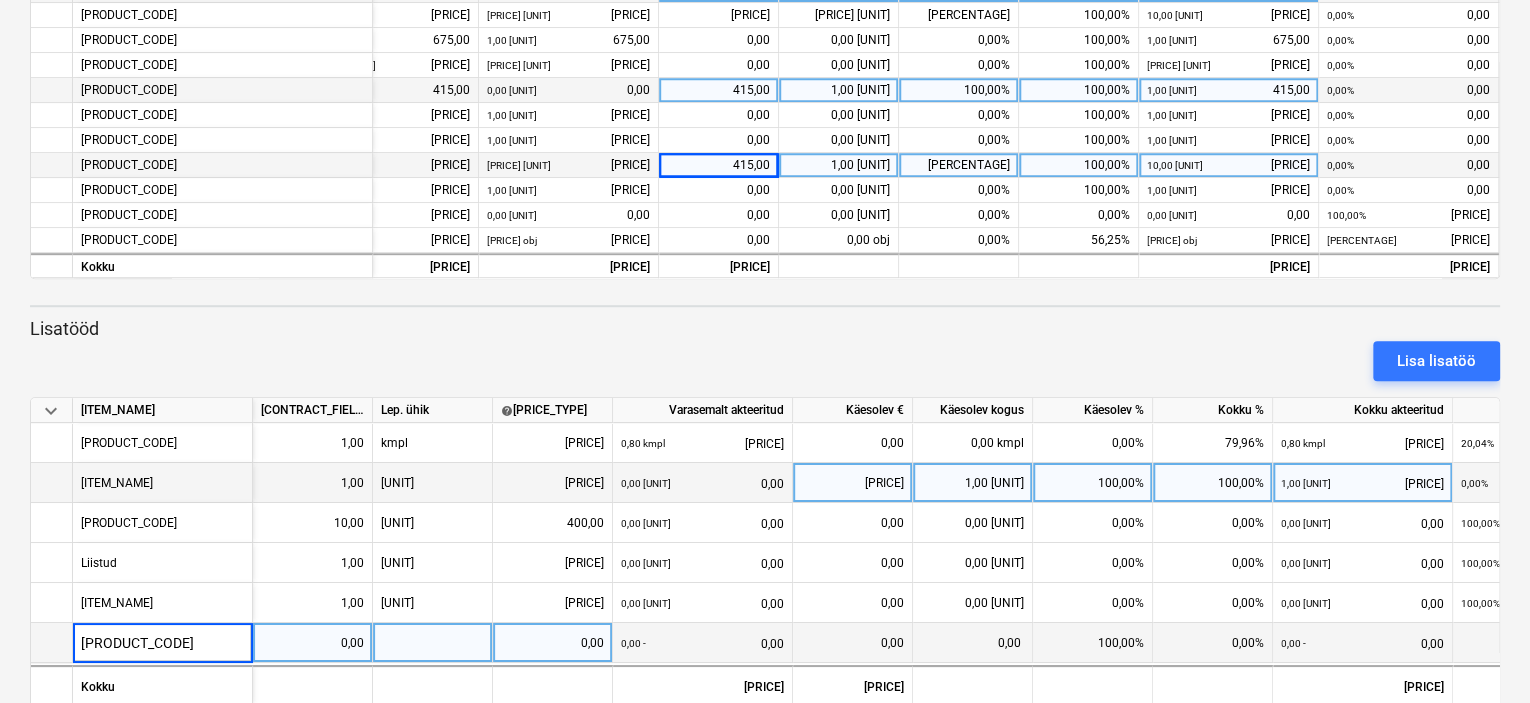 type on "[PRODUCT_CODE]" 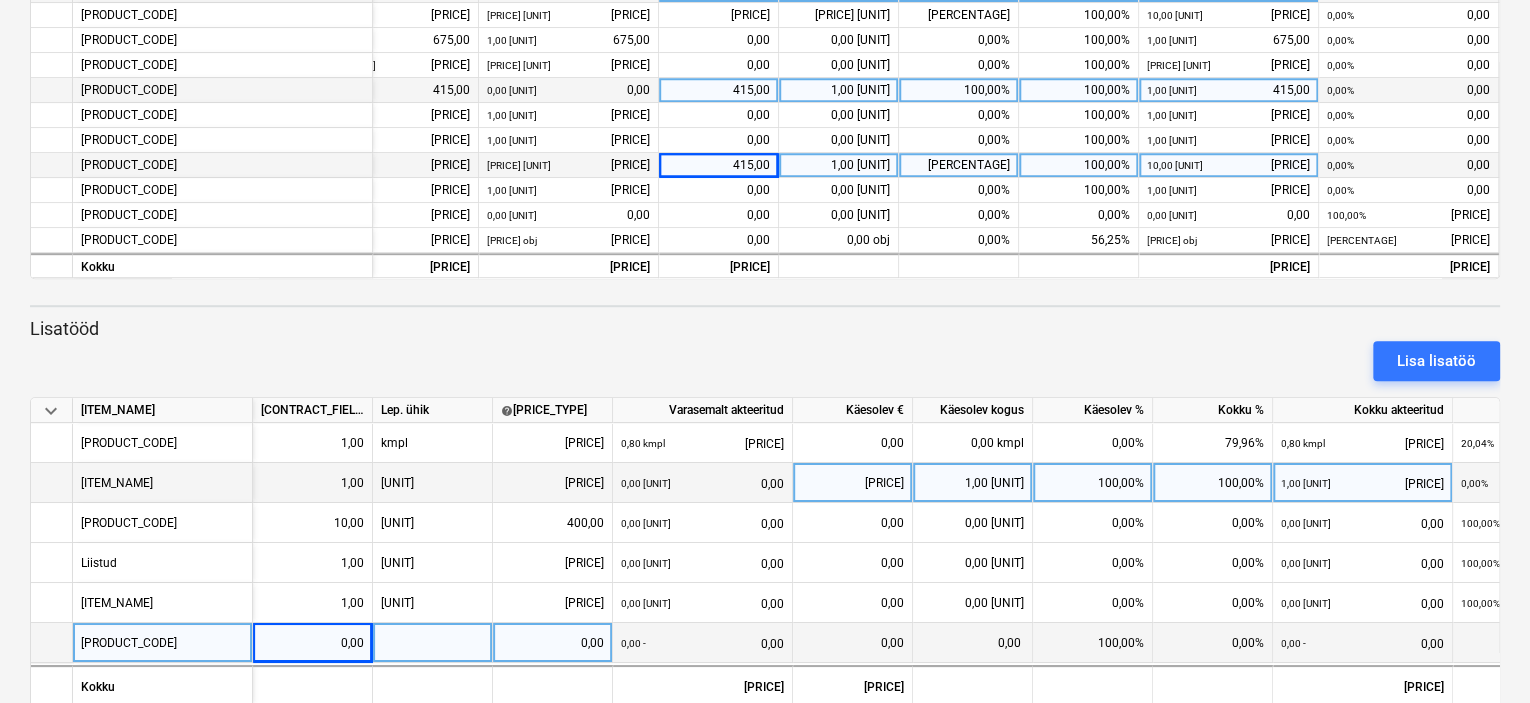 click on "0,00" at bounding box center [312, 643] 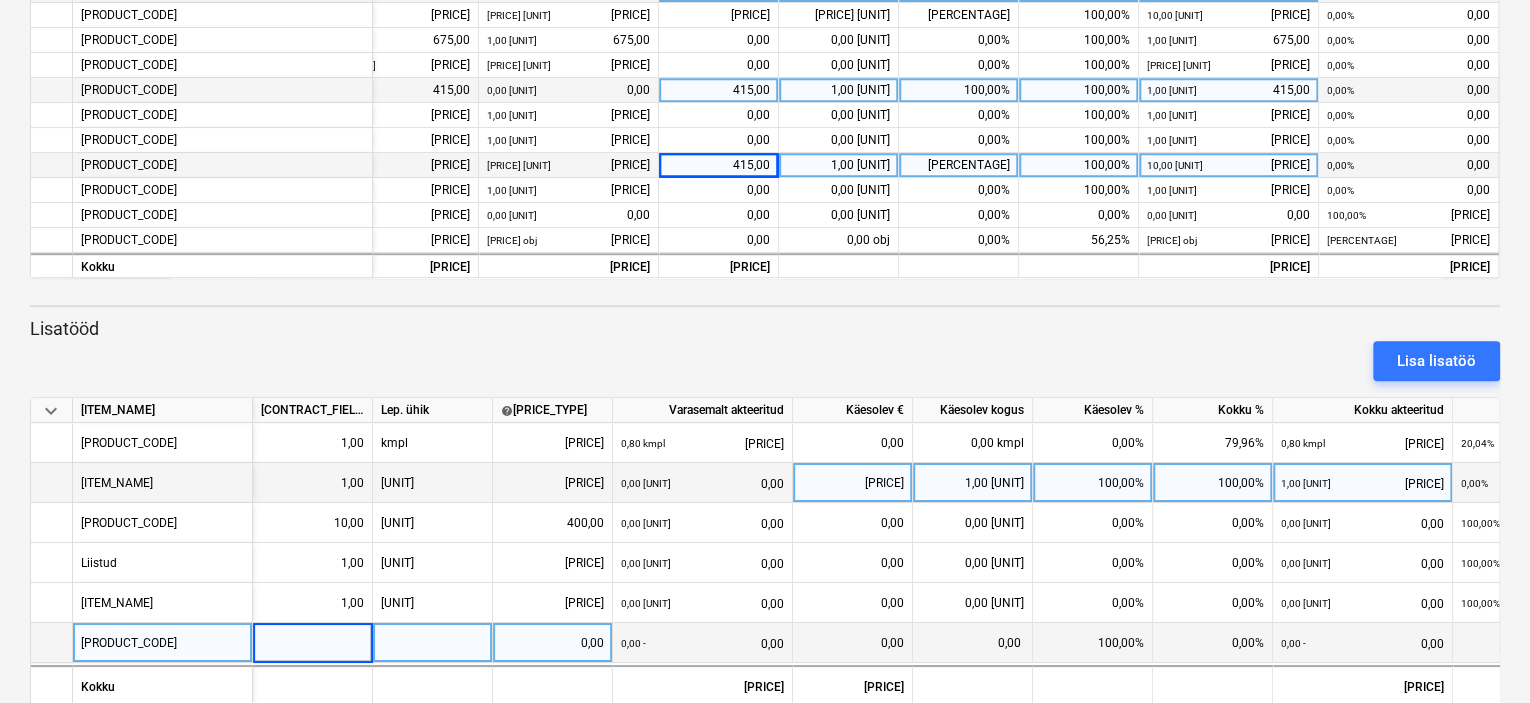 type on "1" 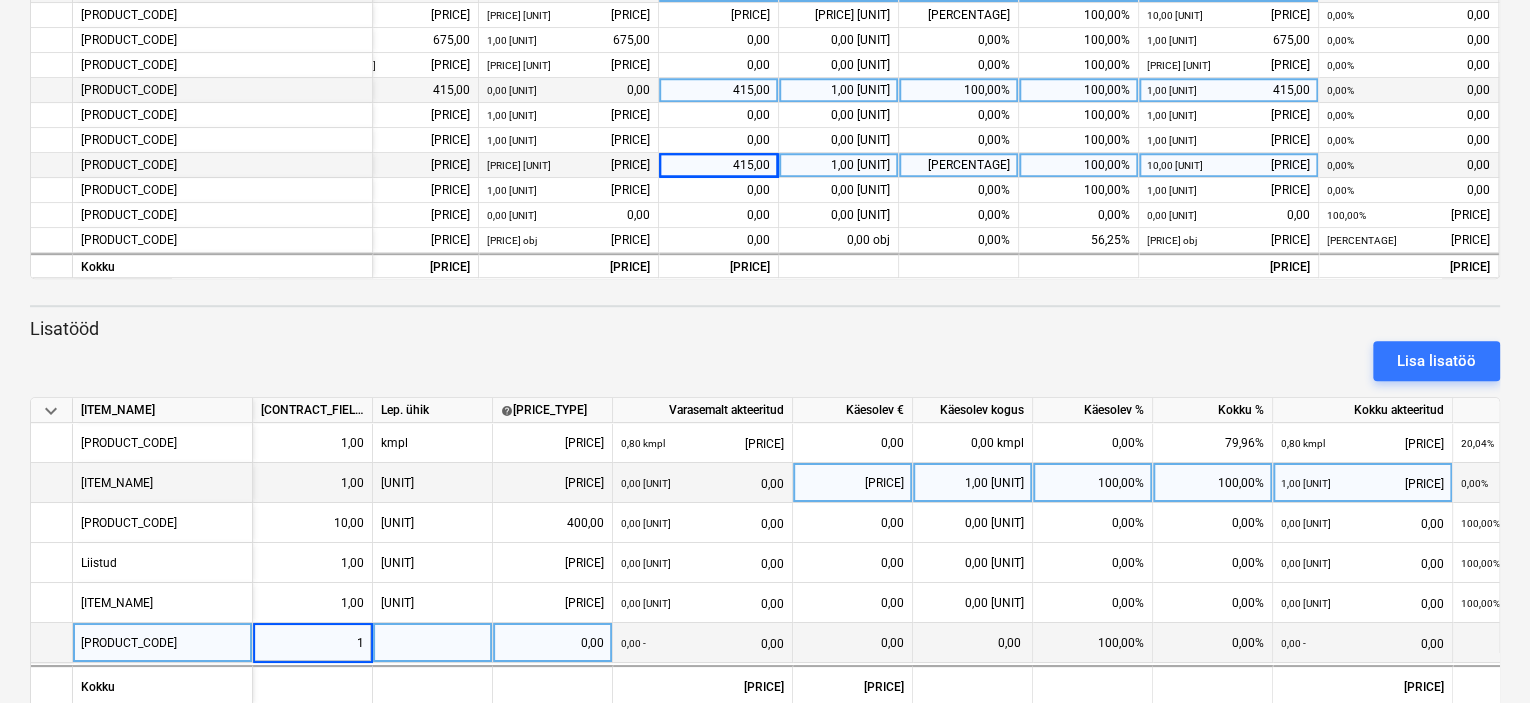 click at bounding box center (433, 643) 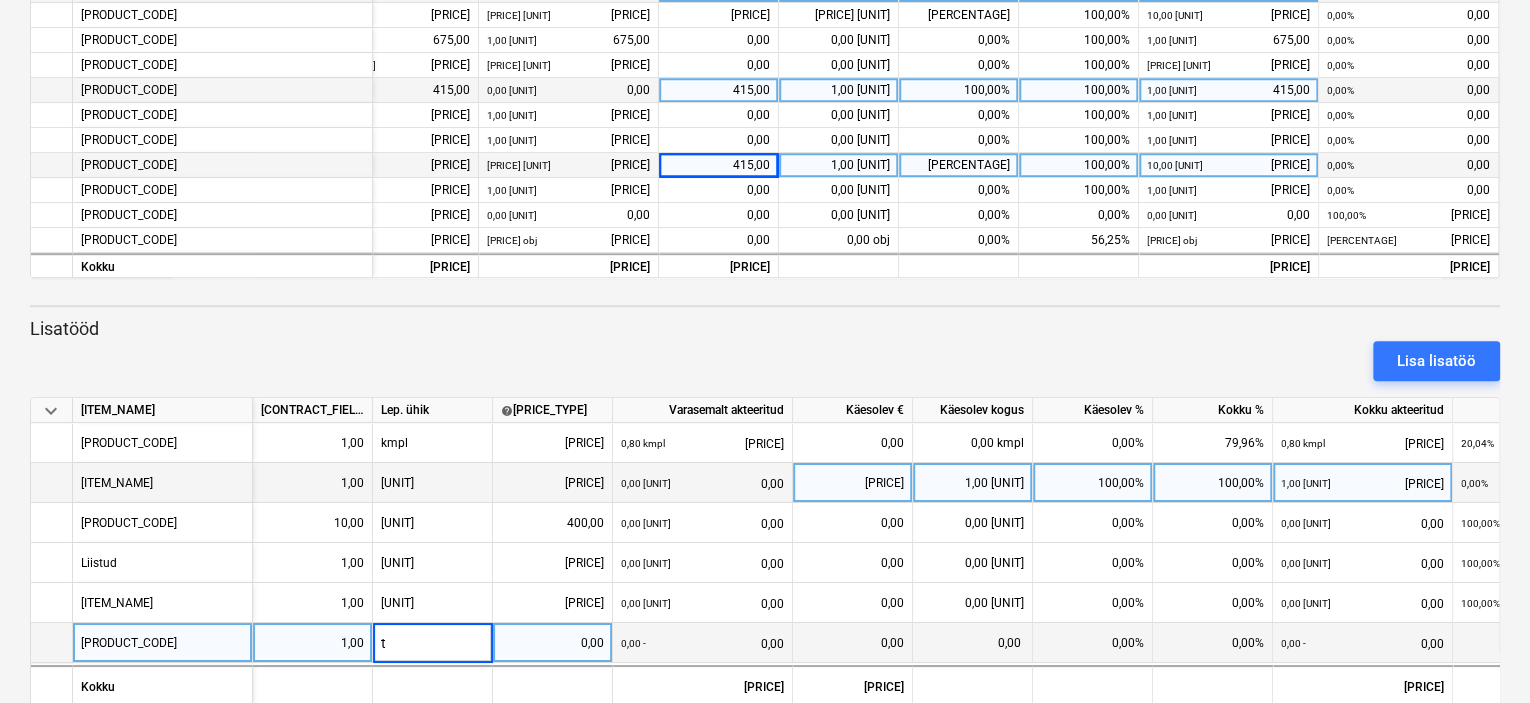 type on "[UNIT]" 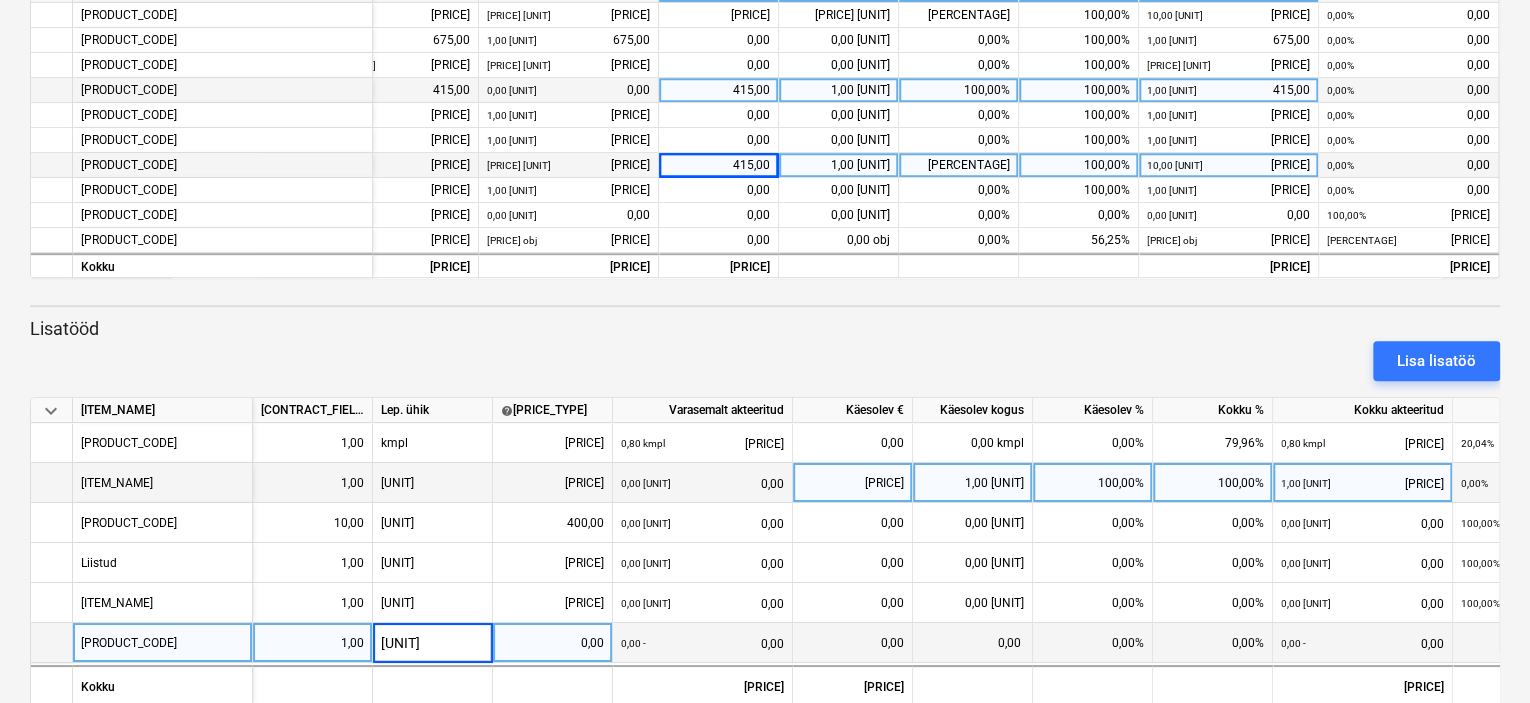 click on "0,00" at bounding box center [552, 643] 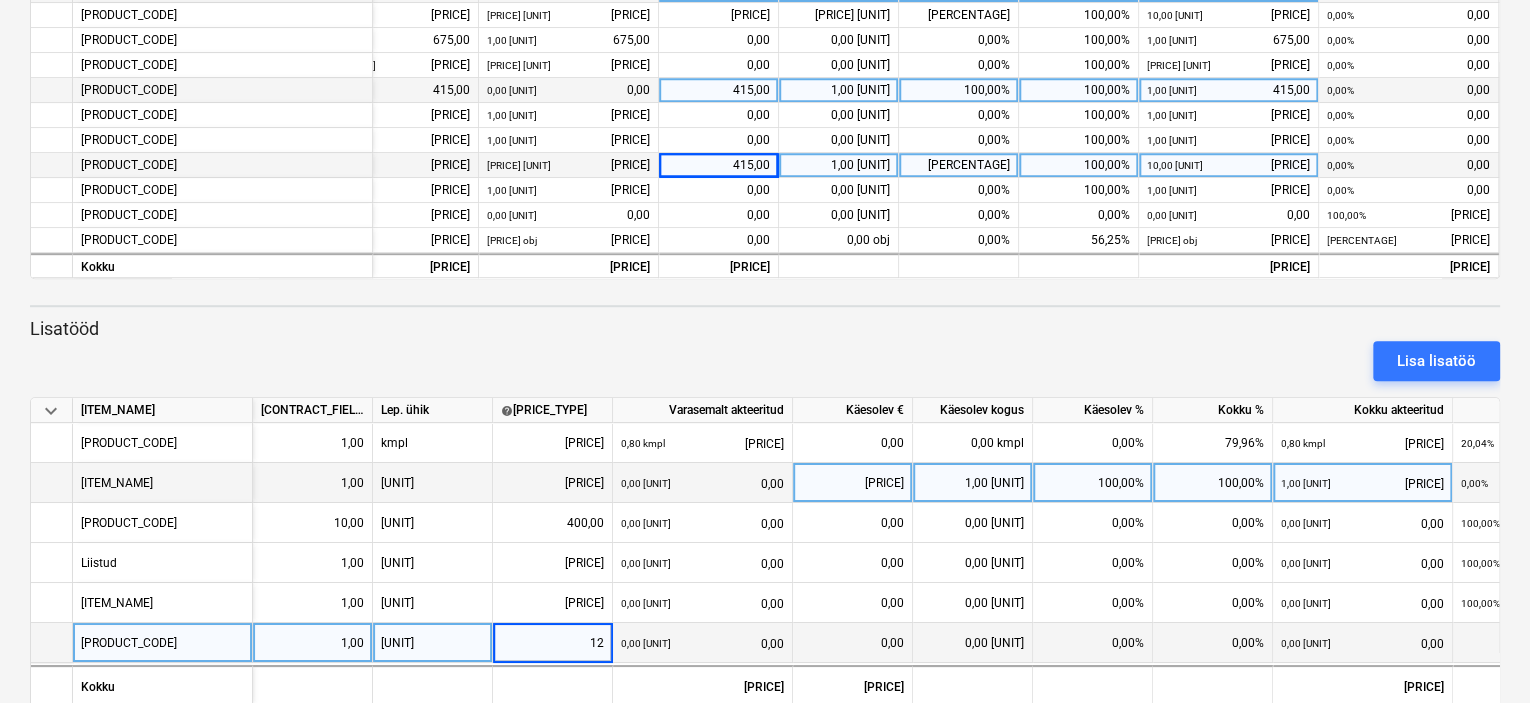 type on "120" 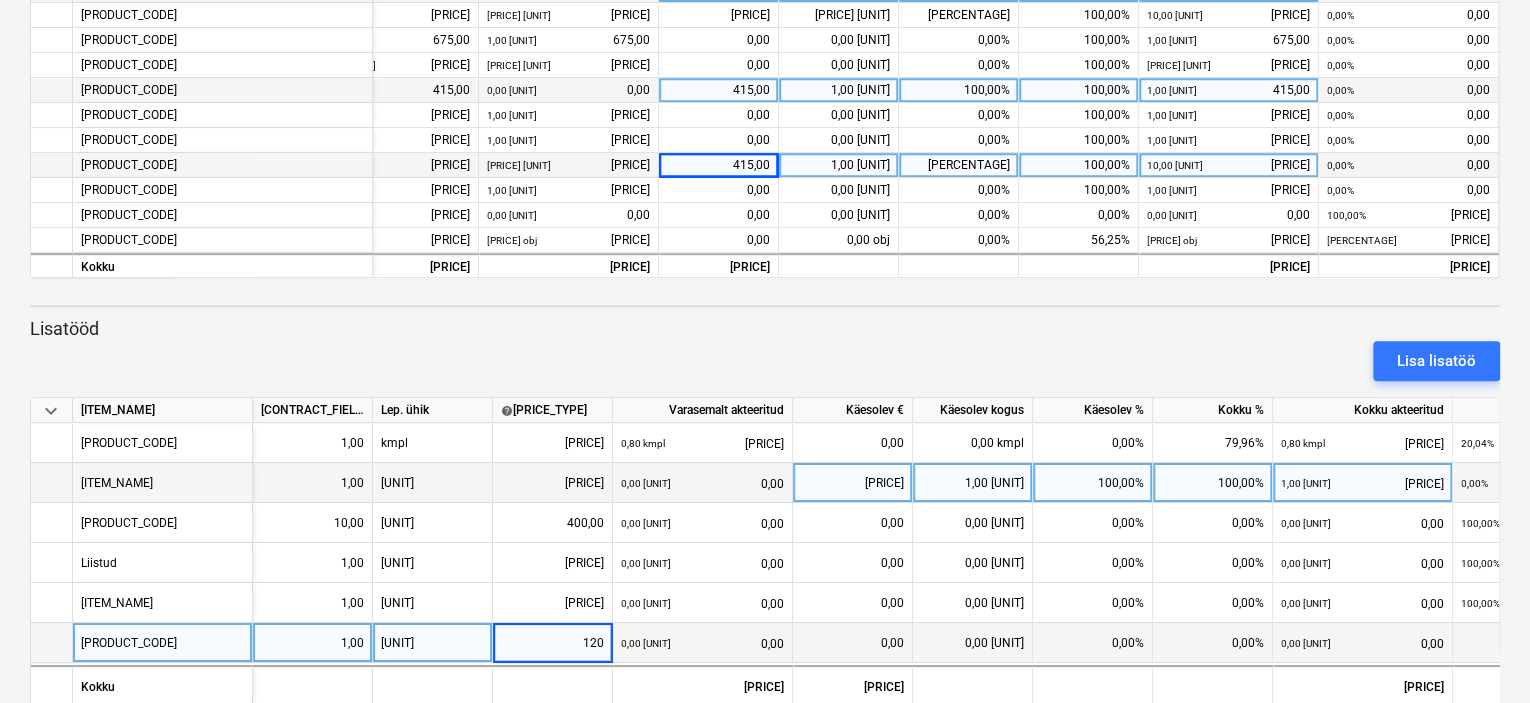 click on "0,00" at bounding box center [852, 643] 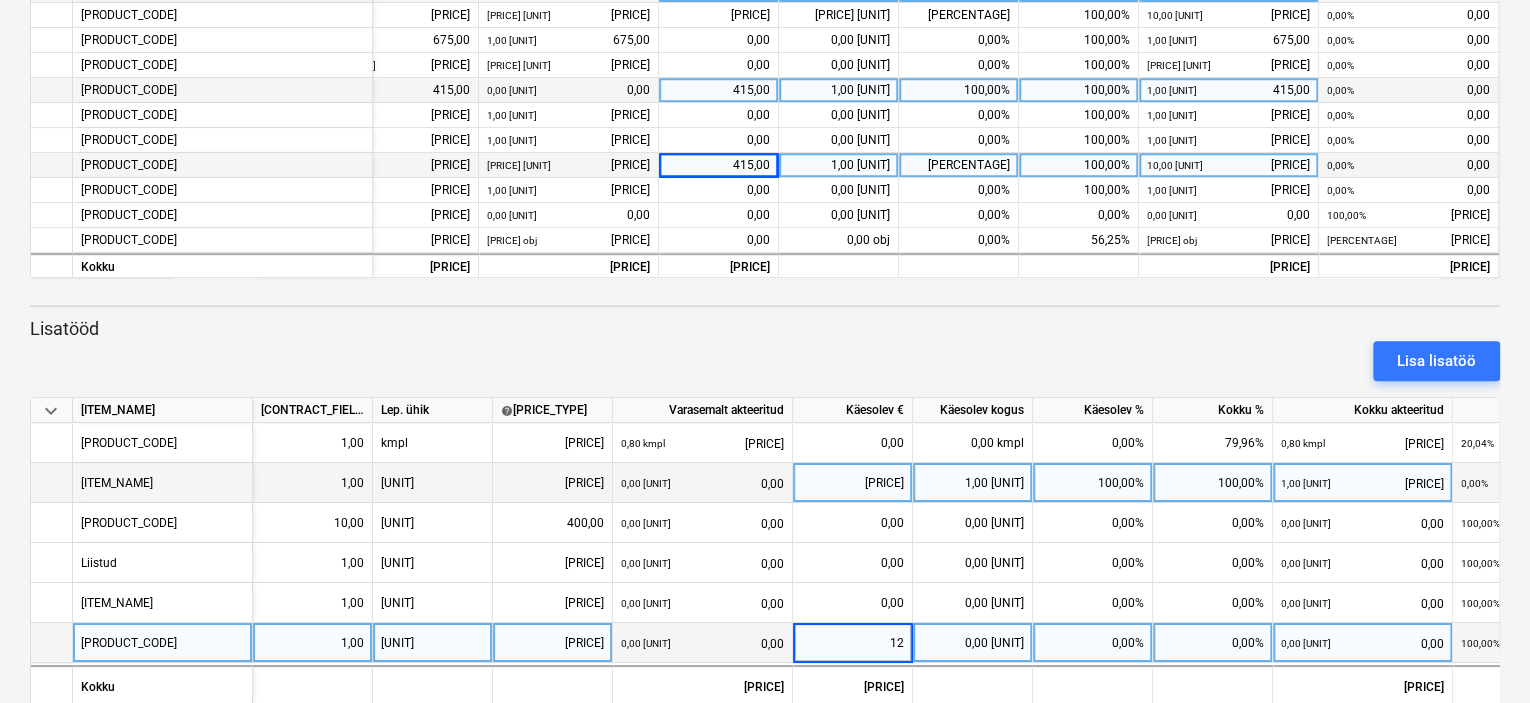 type on "120" 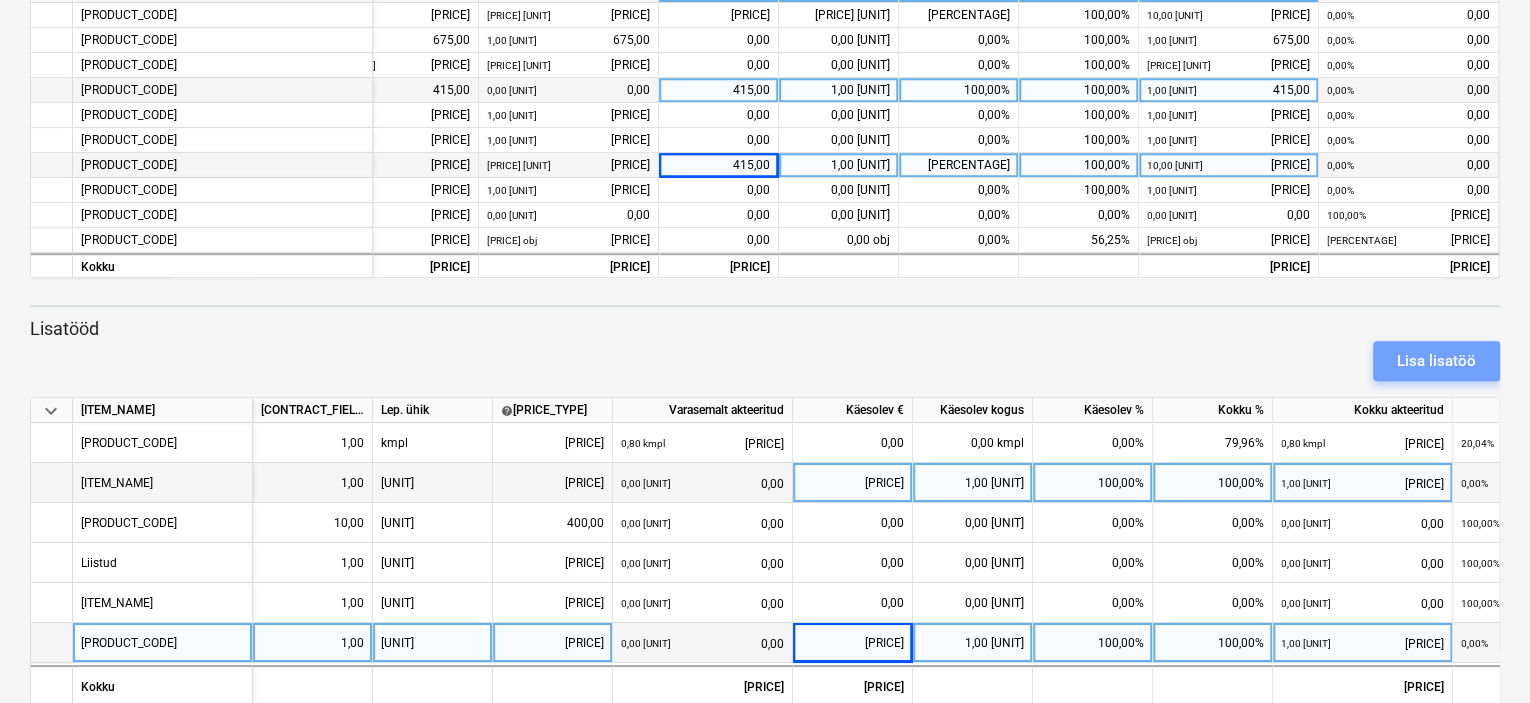drag, startPoint x: 1410, startPoint y: 352, endPoint x: 1324, endPoint y: 367, distance: 87.29834 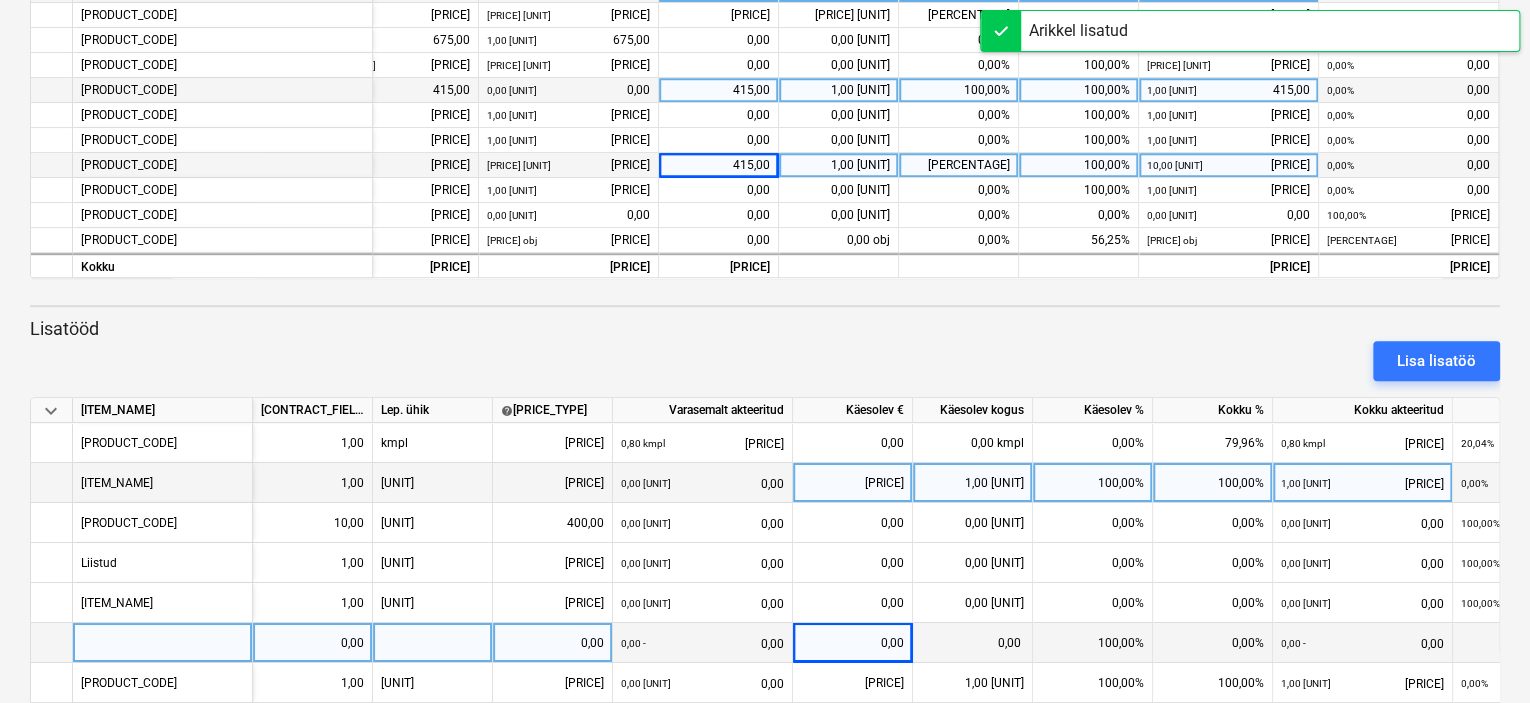 click at bounding box center [163, 643] 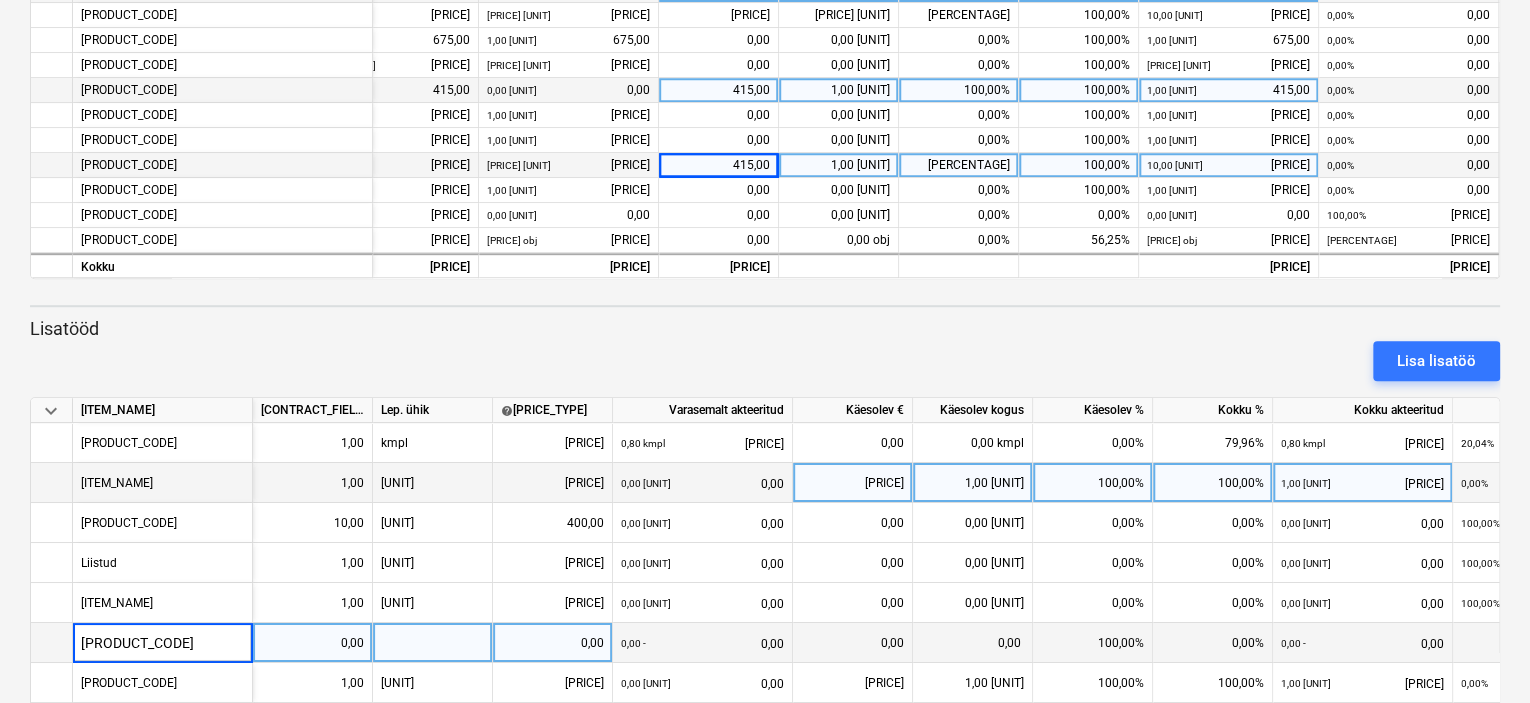 type on "EKU-01 lengid tulekindlaks" 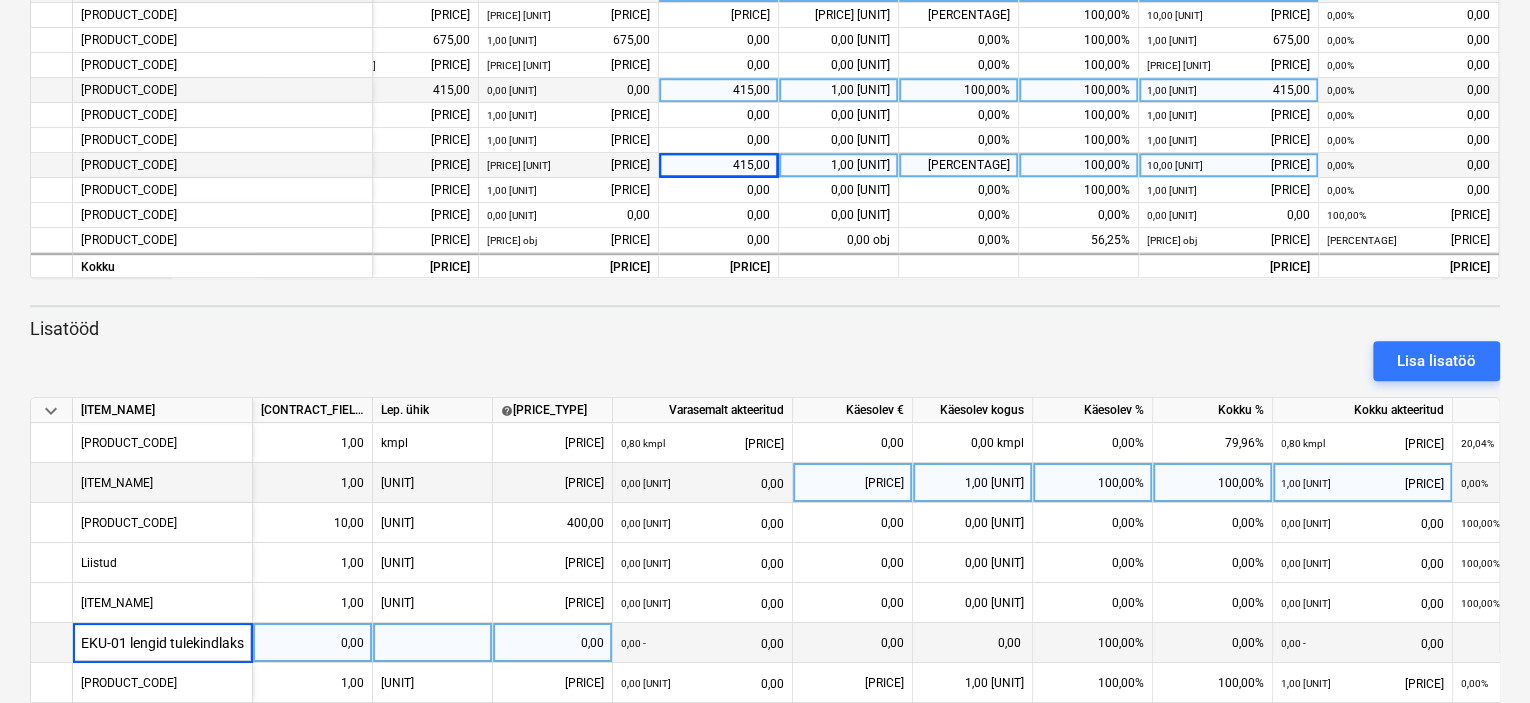scroll, scrollTop: 0, scrollLeft: 0, axis: both 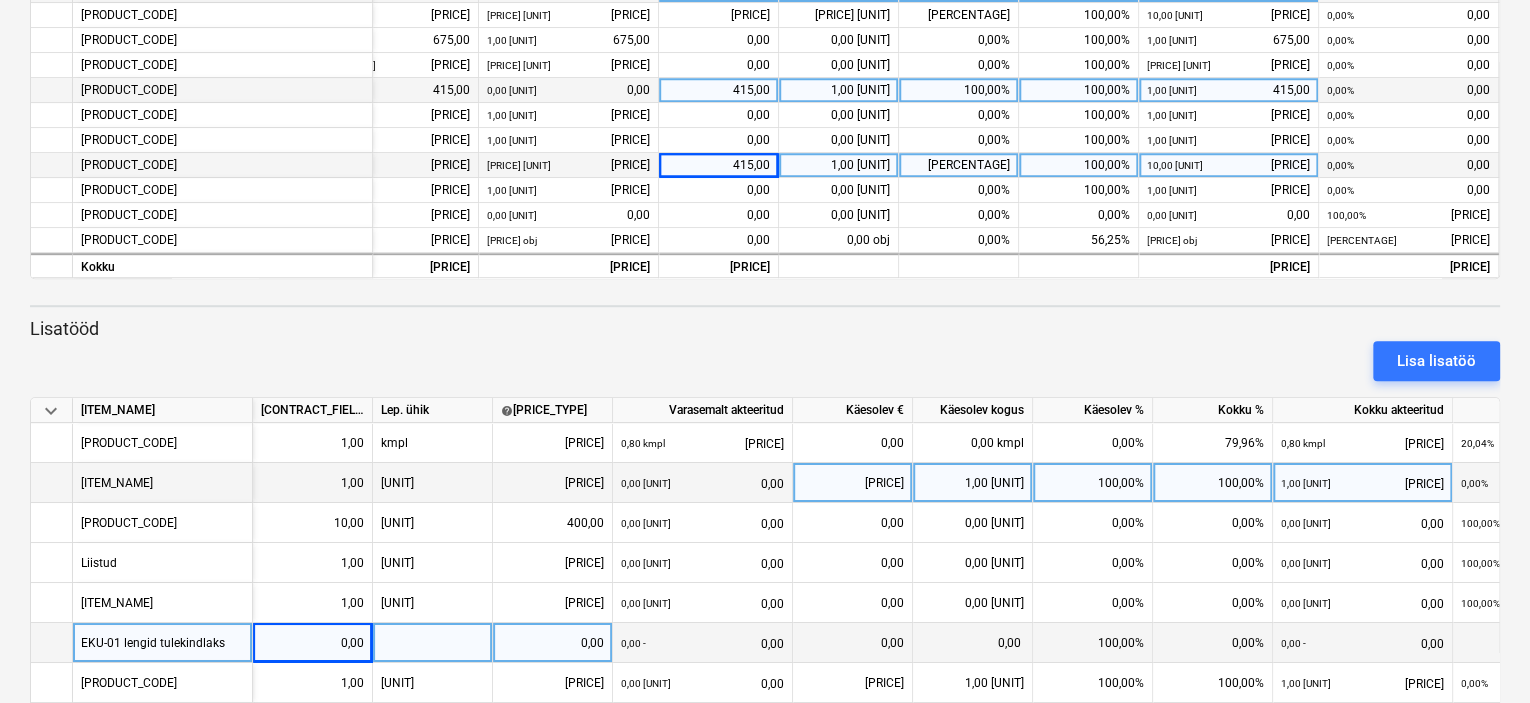 click on "0,00" at bounding box center [312, 643] 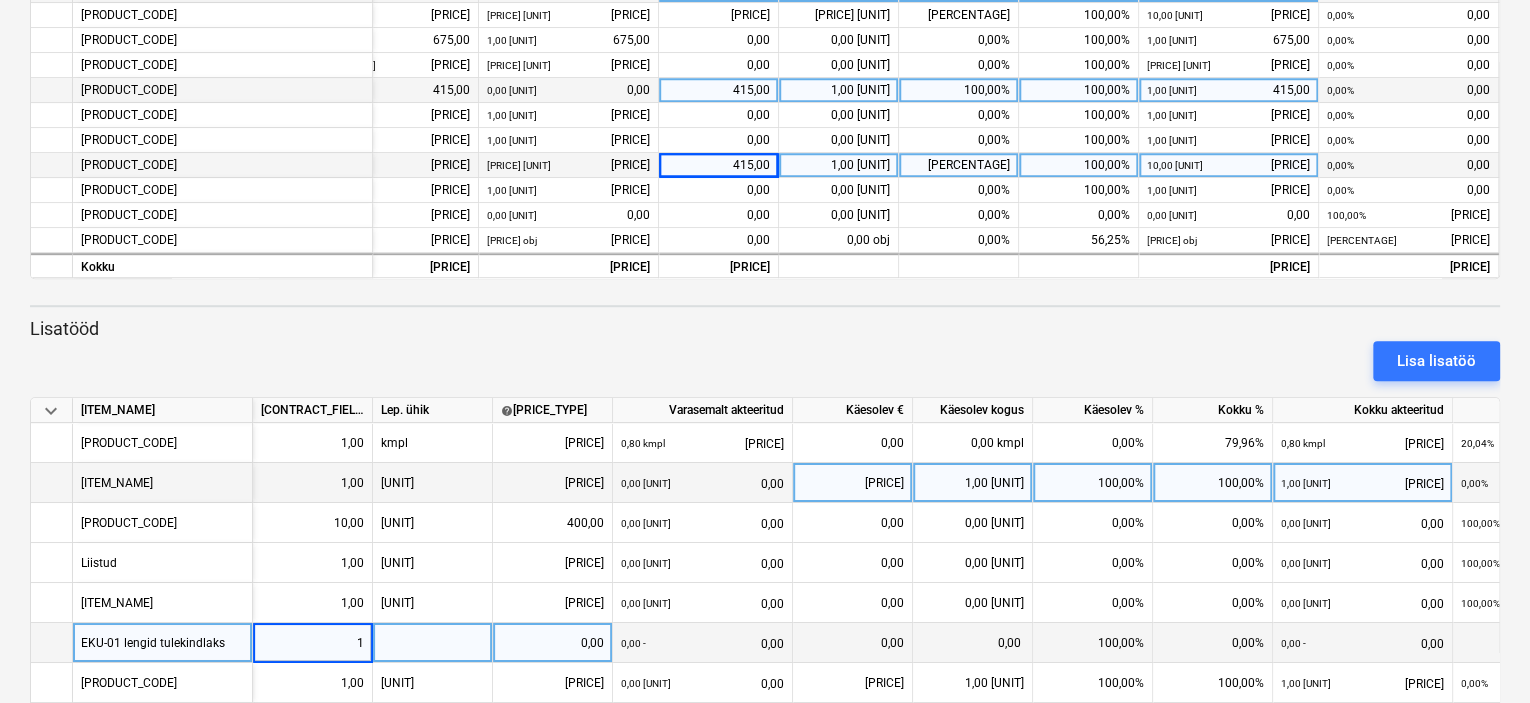 type on "10" 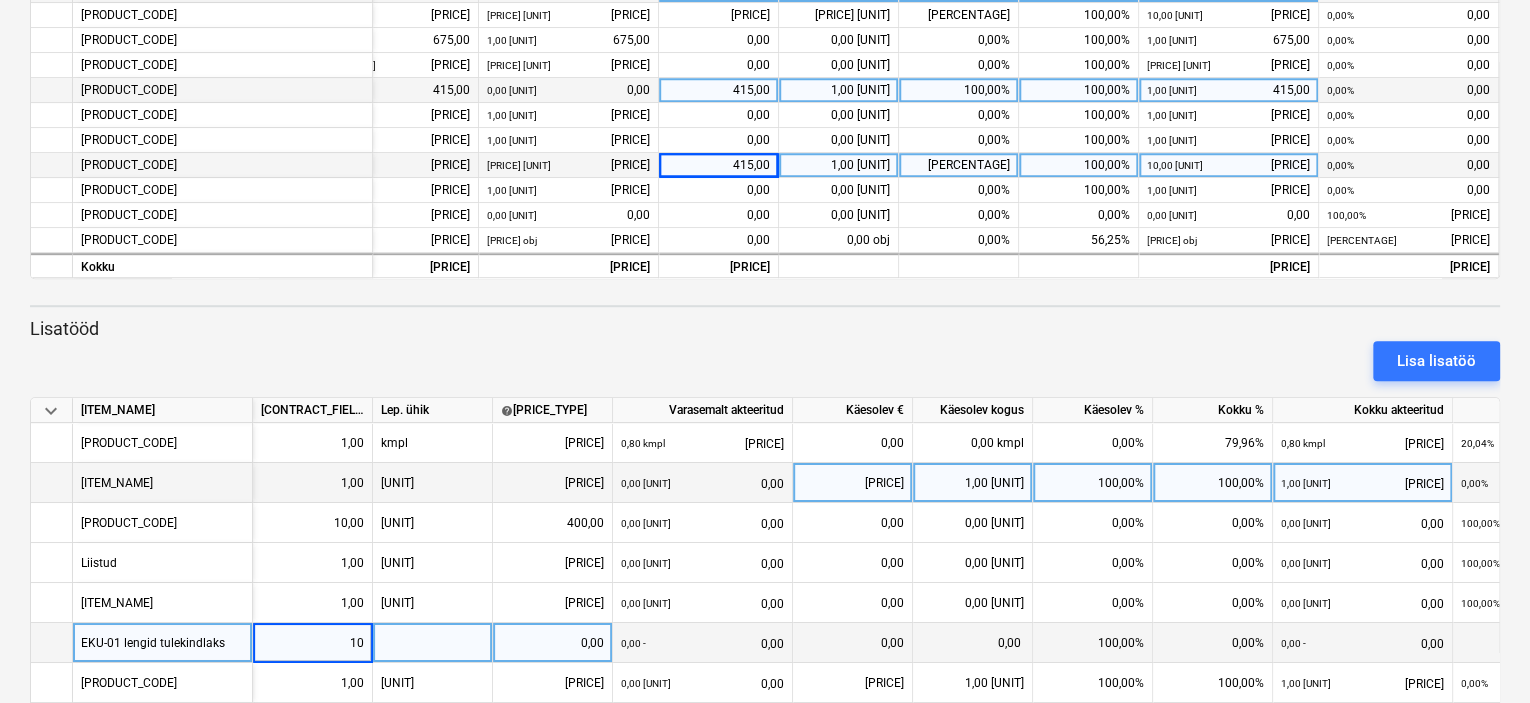 click at bounding box center [433, 643] 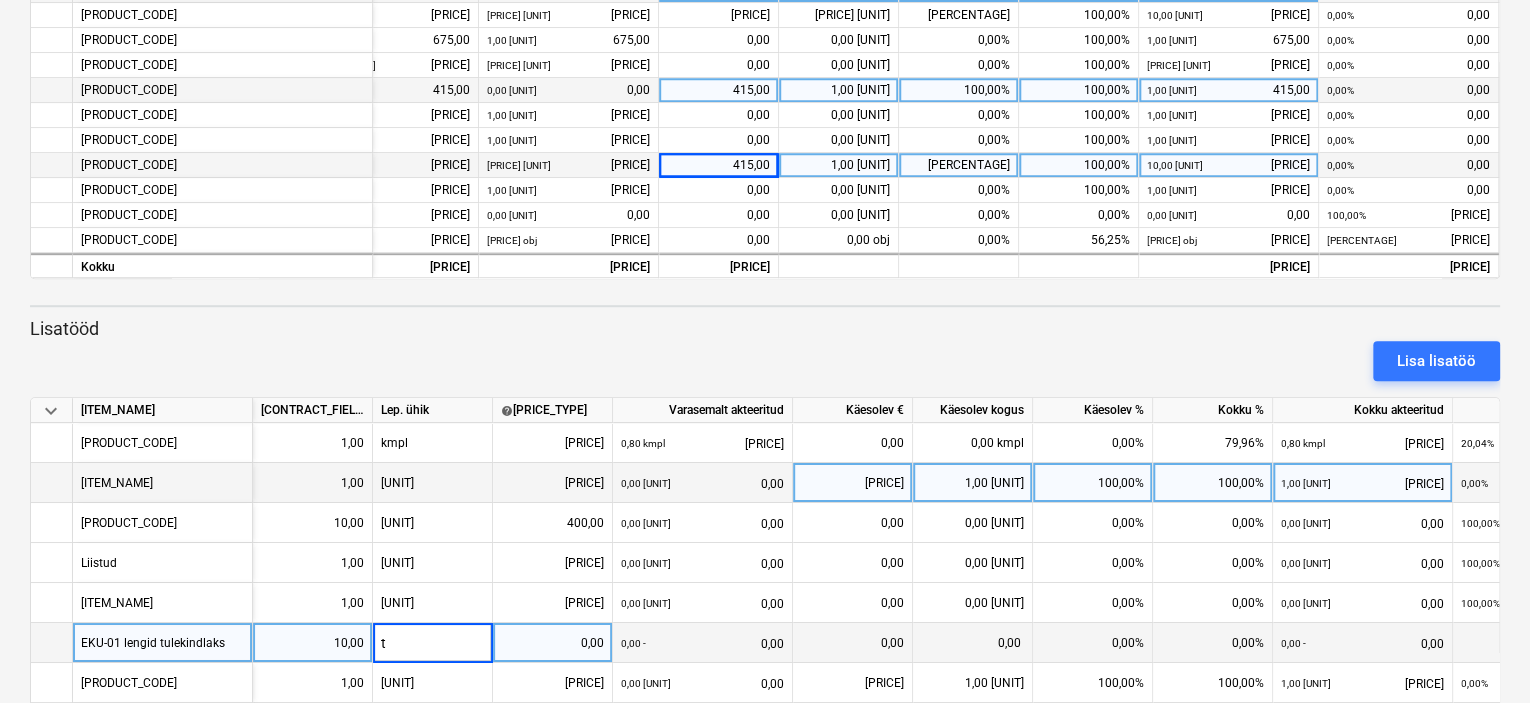 type on "[UNIT]" 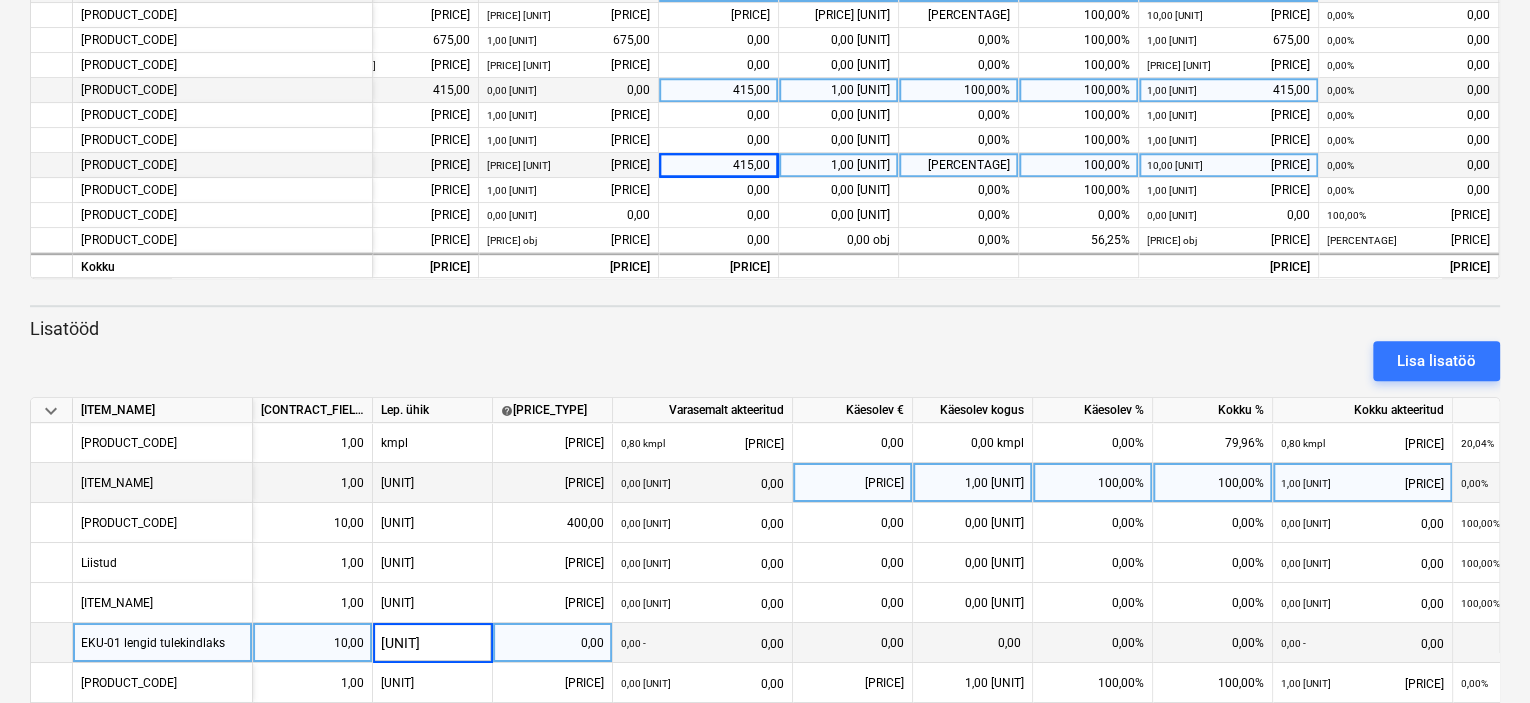 click on "0,00" at bounding box center [552, 643] 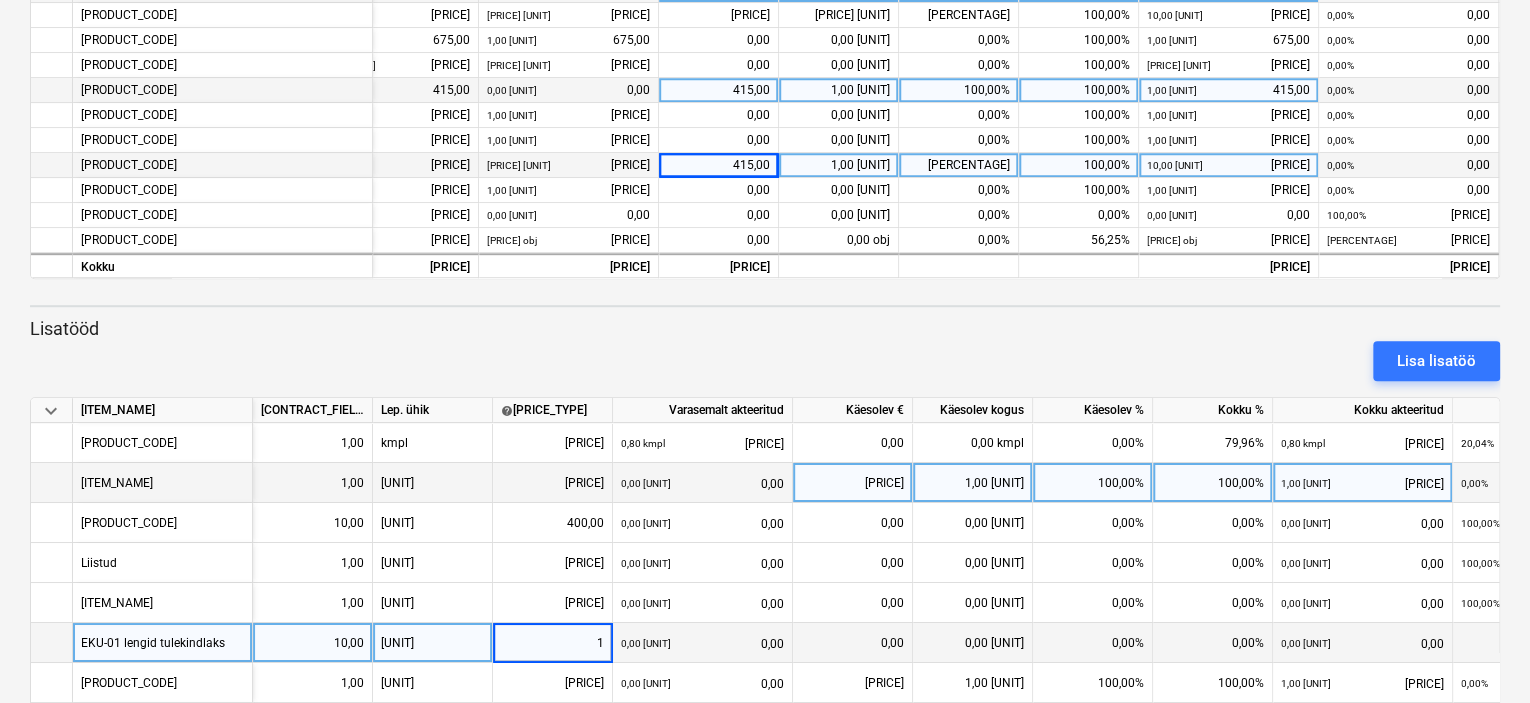 type on "15" 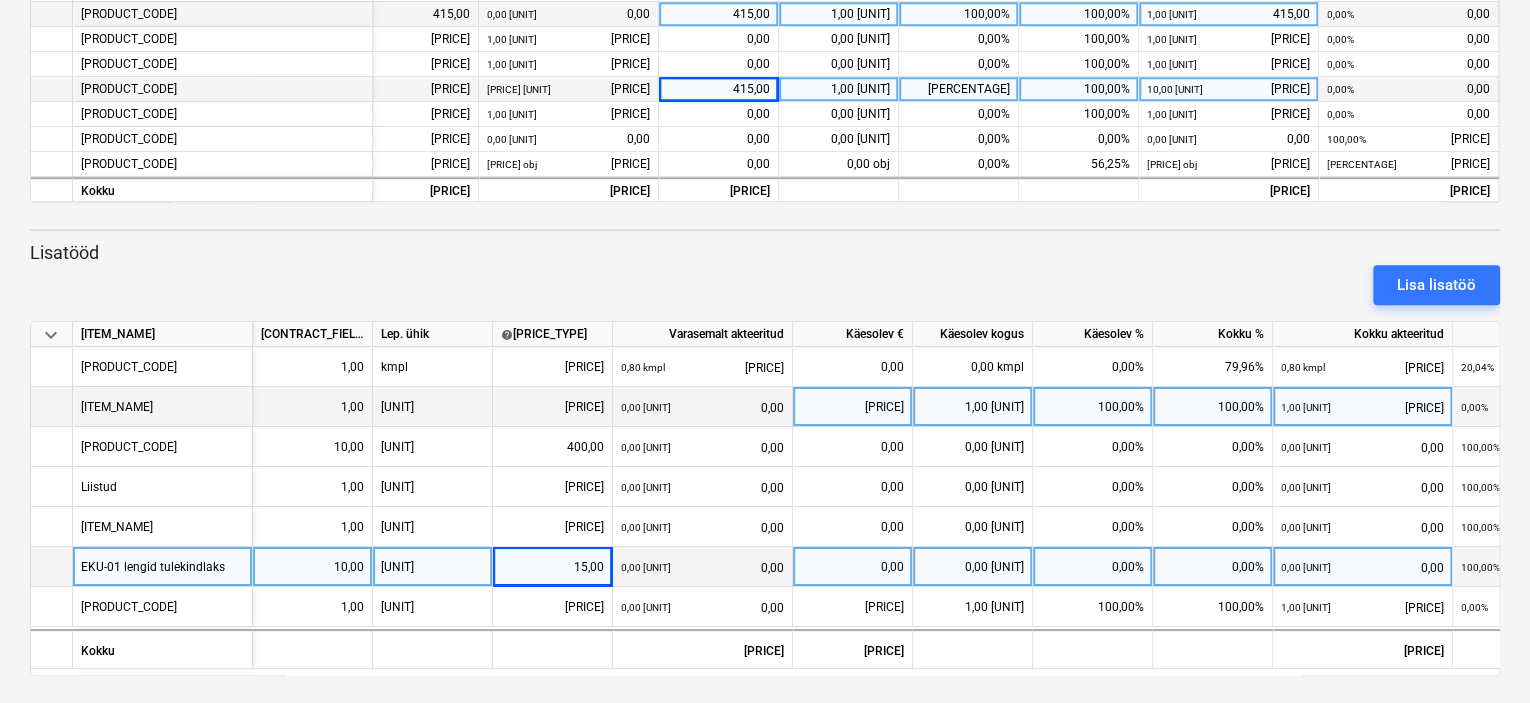 scroll, scrollTop: 571, scrollLeft: 0, axis: vertical 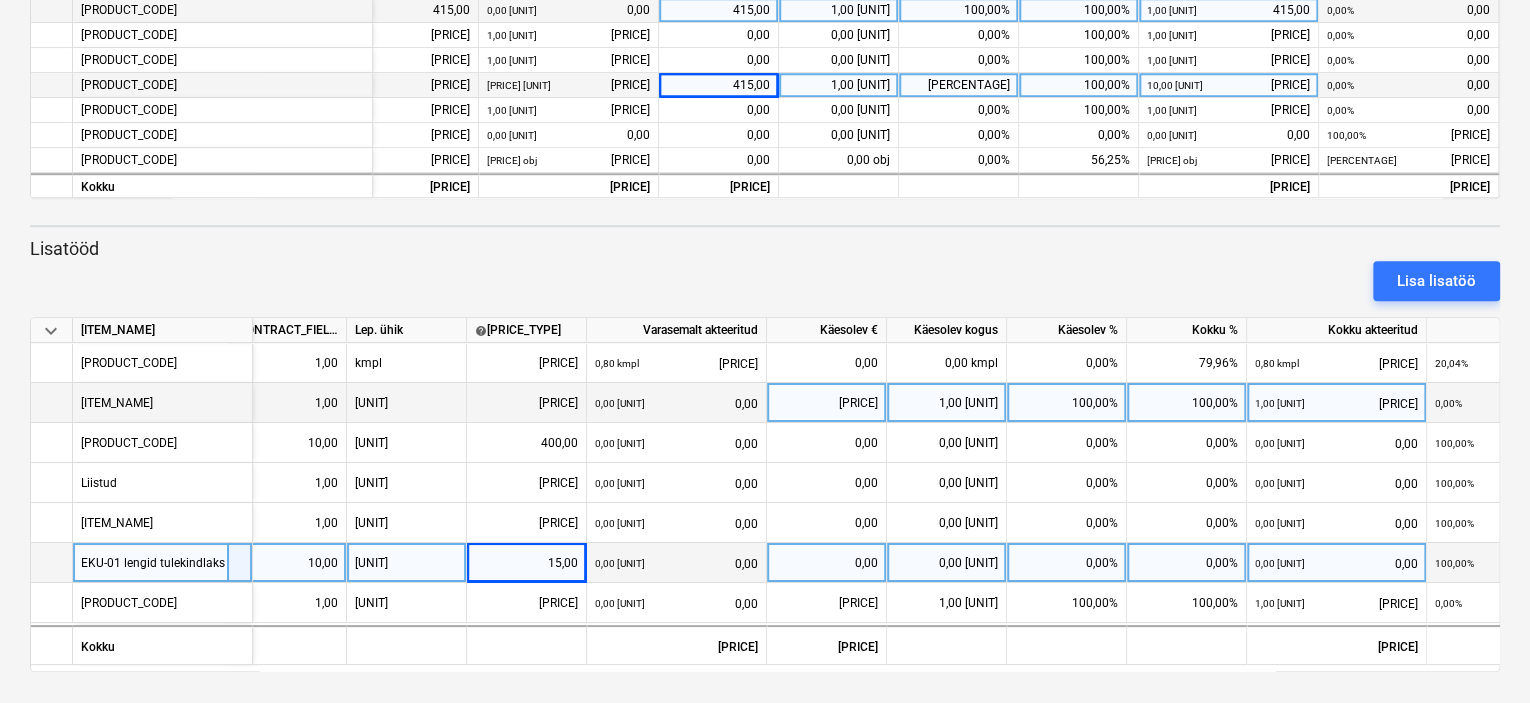 click on "0,00" at bounding box center (826, 563) 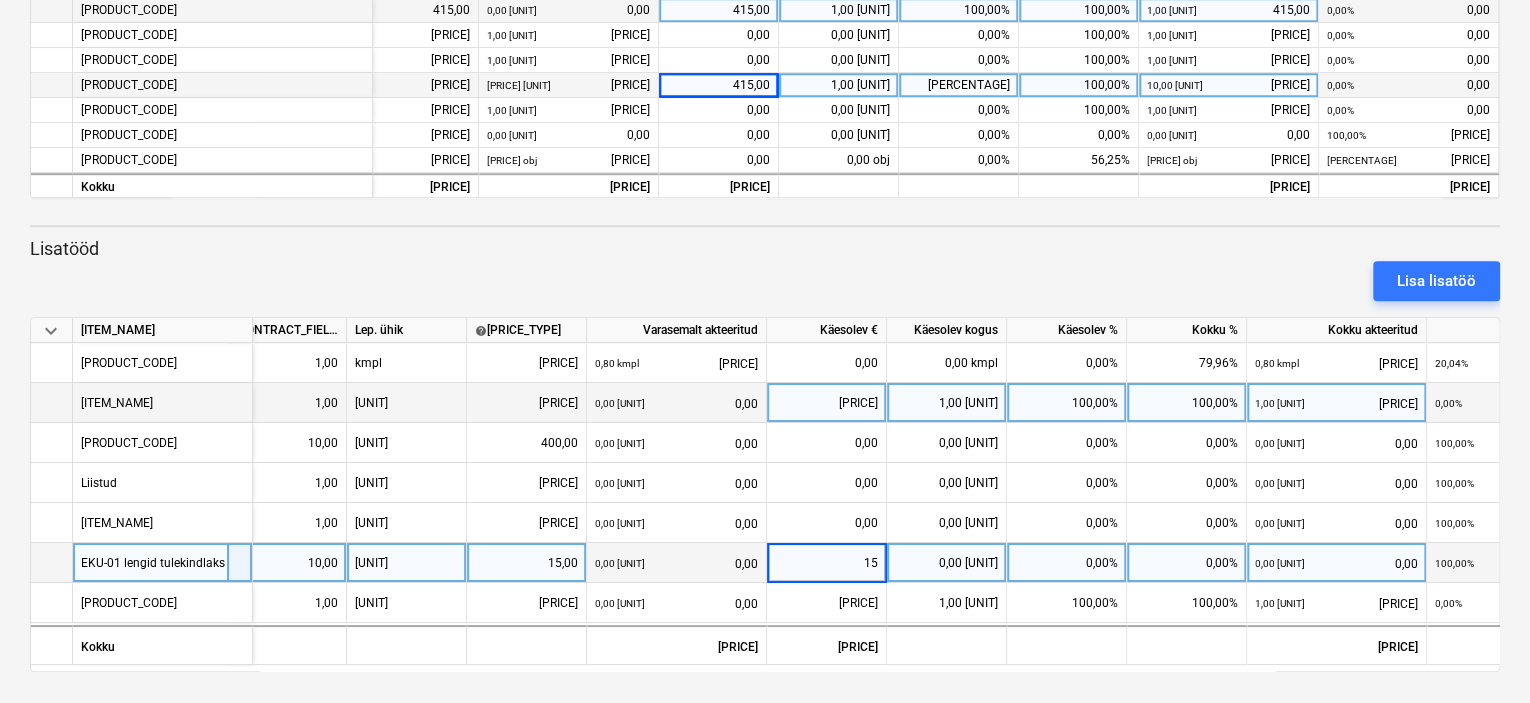 type on "150" 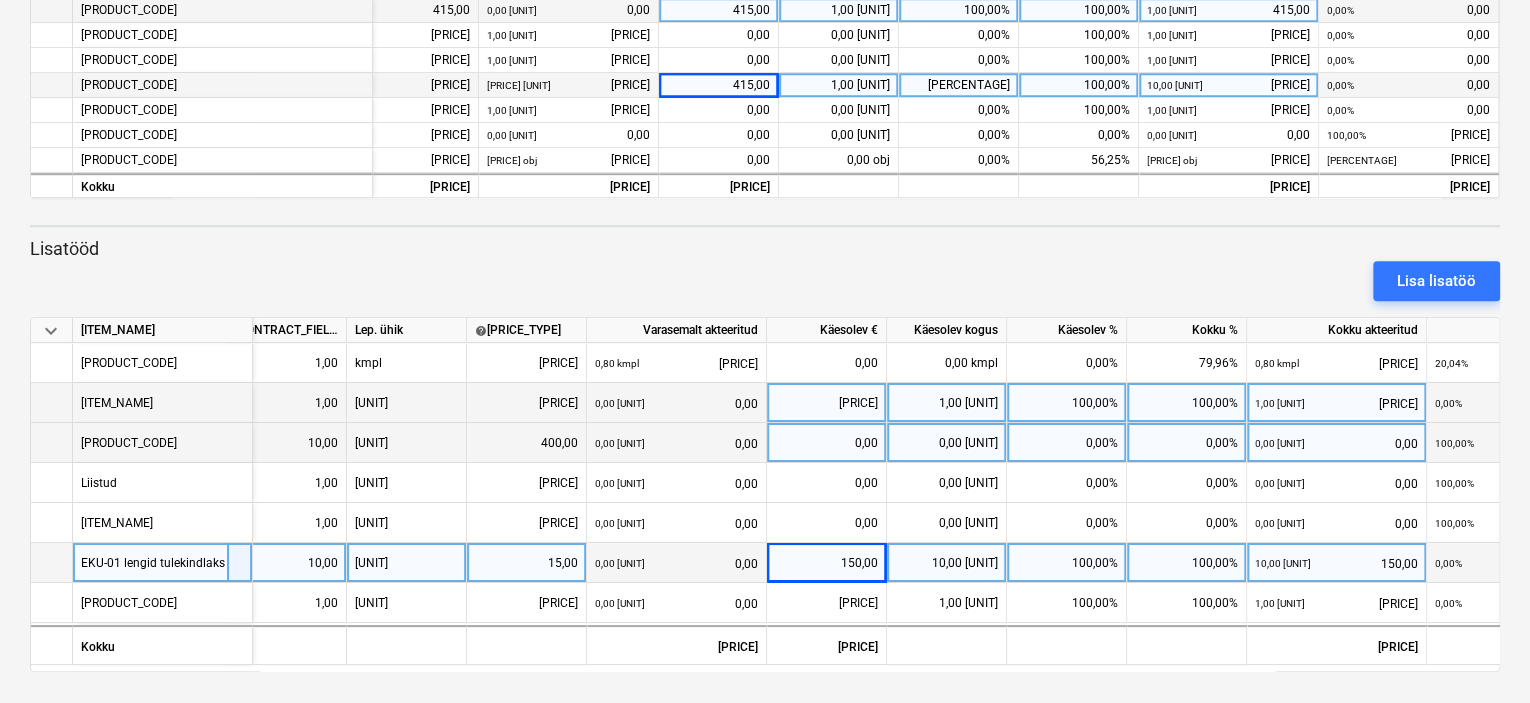 click on "[QUANTITY] [UNIT]" at bounding box center (947, 443) 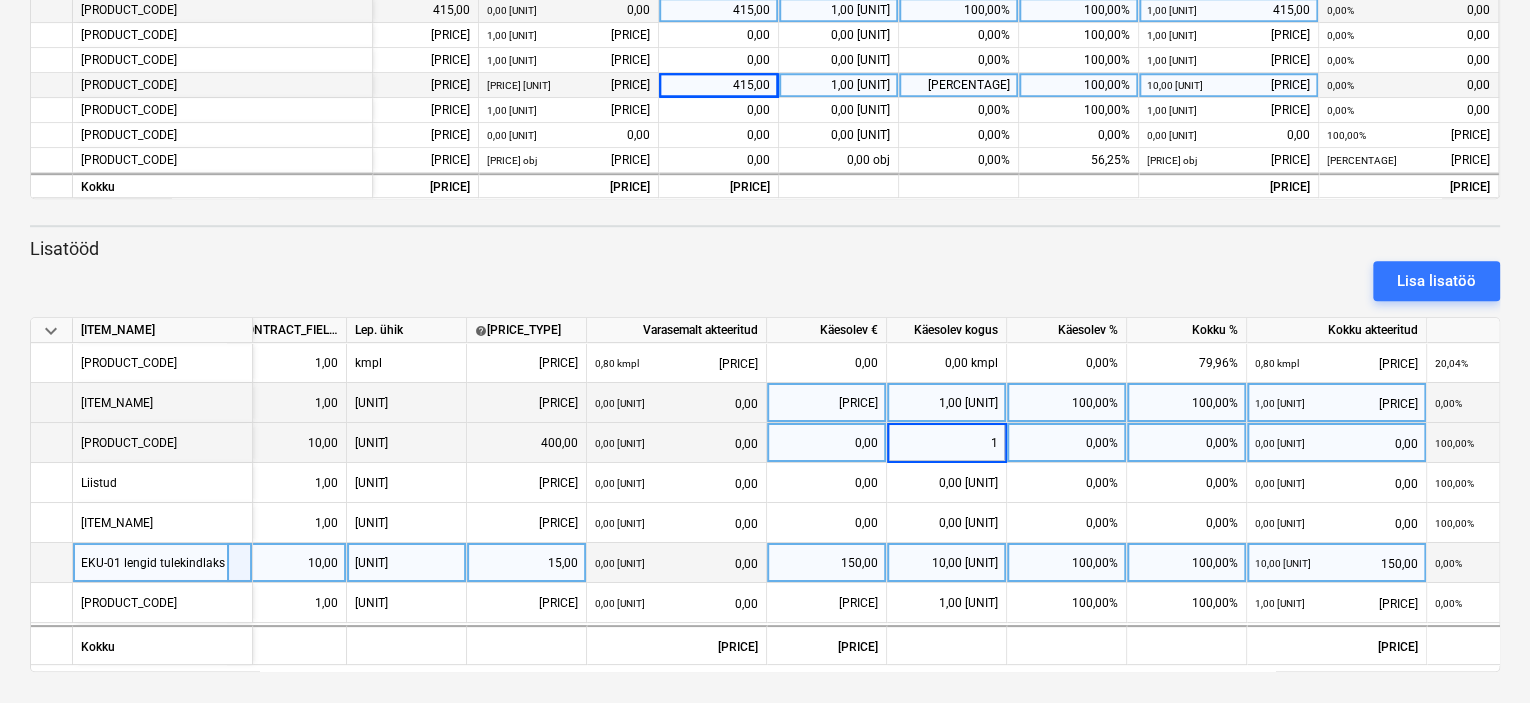 type on "10" 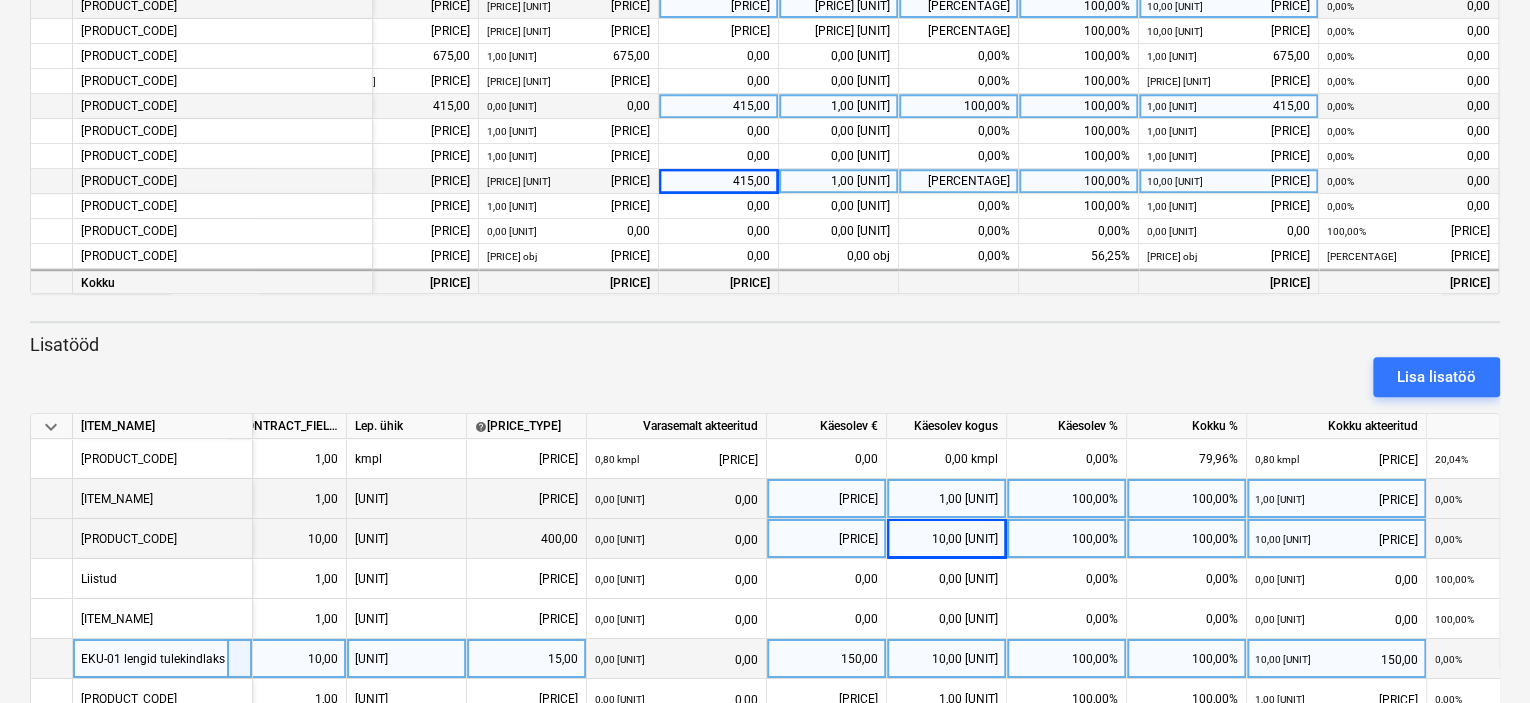 scroll, scrollTop: 471, scrollLeft: 0, axis: vertical 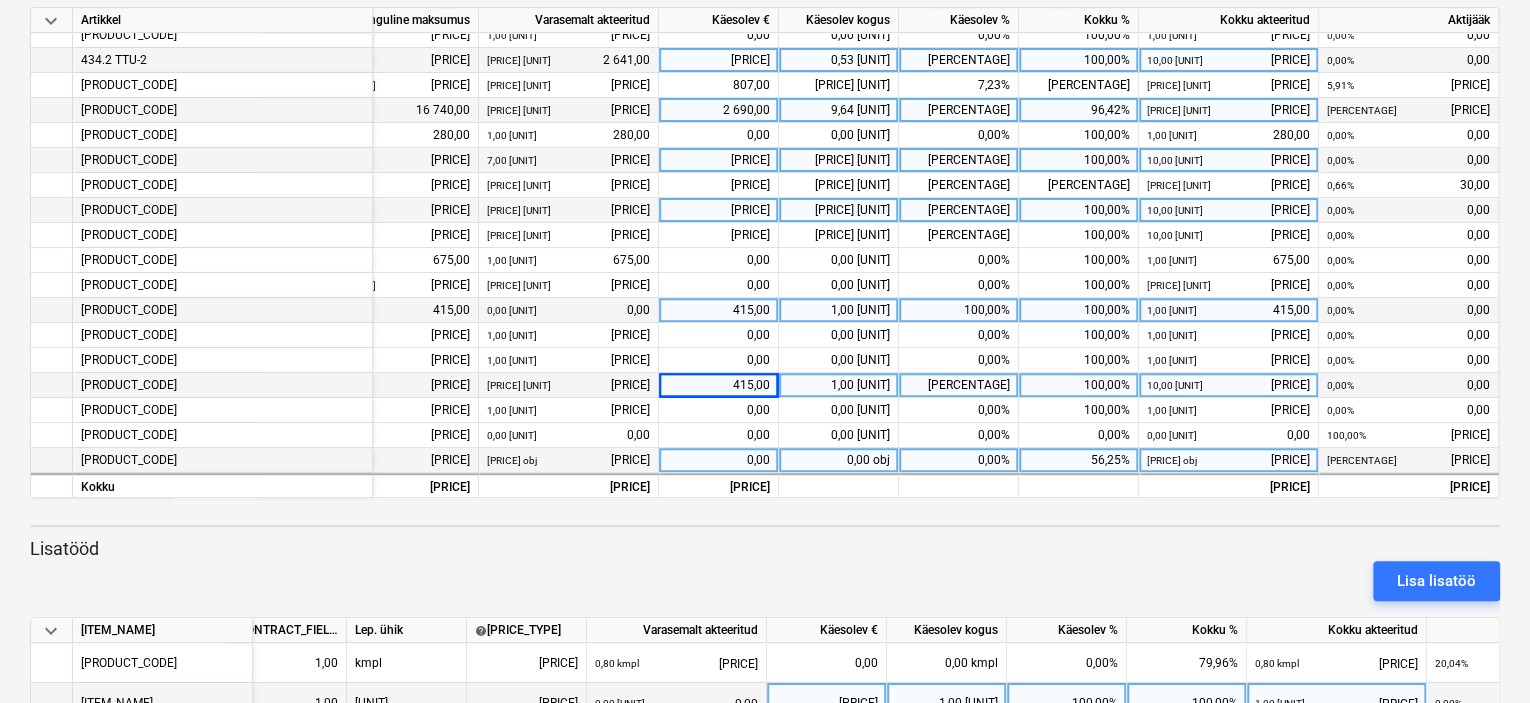 click on "0,00" at bounding box center (719, 460) 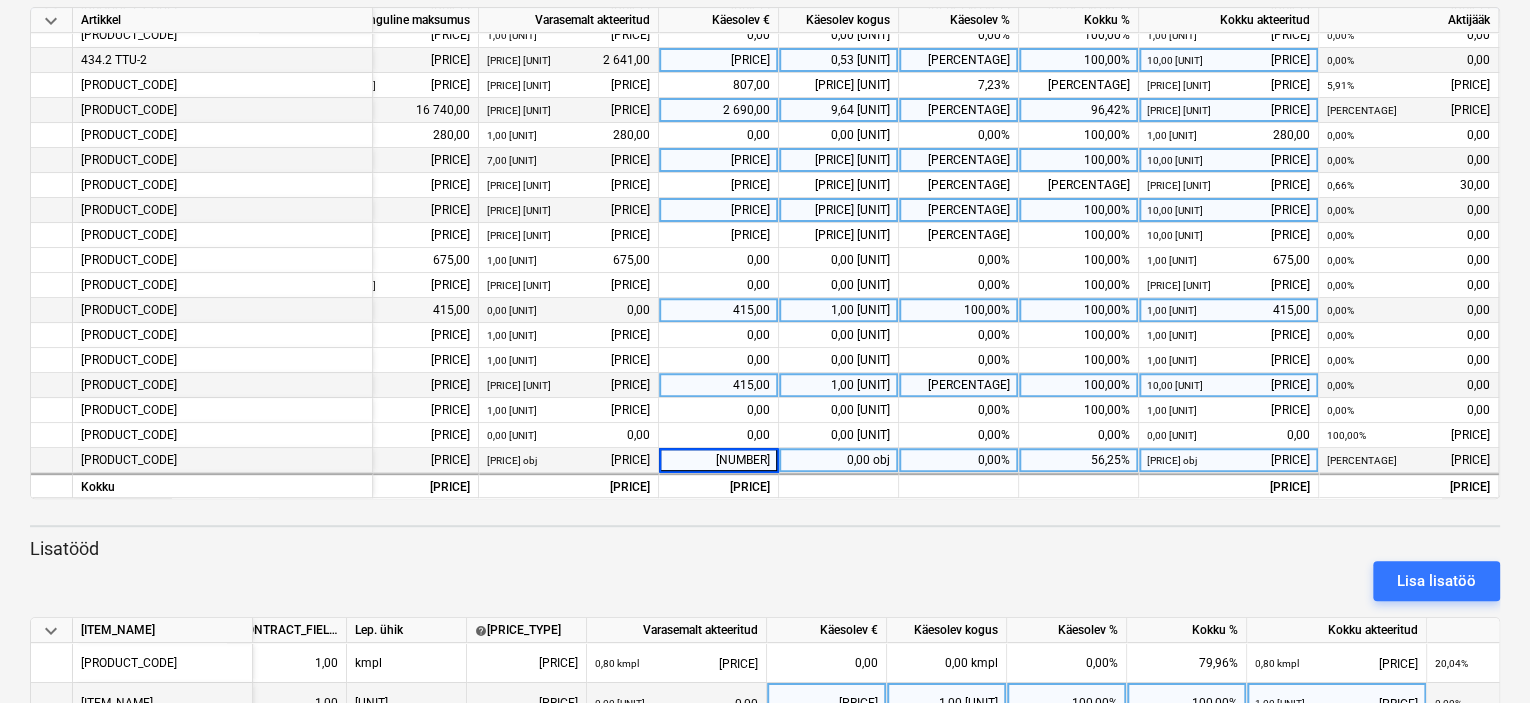 type on "3580" 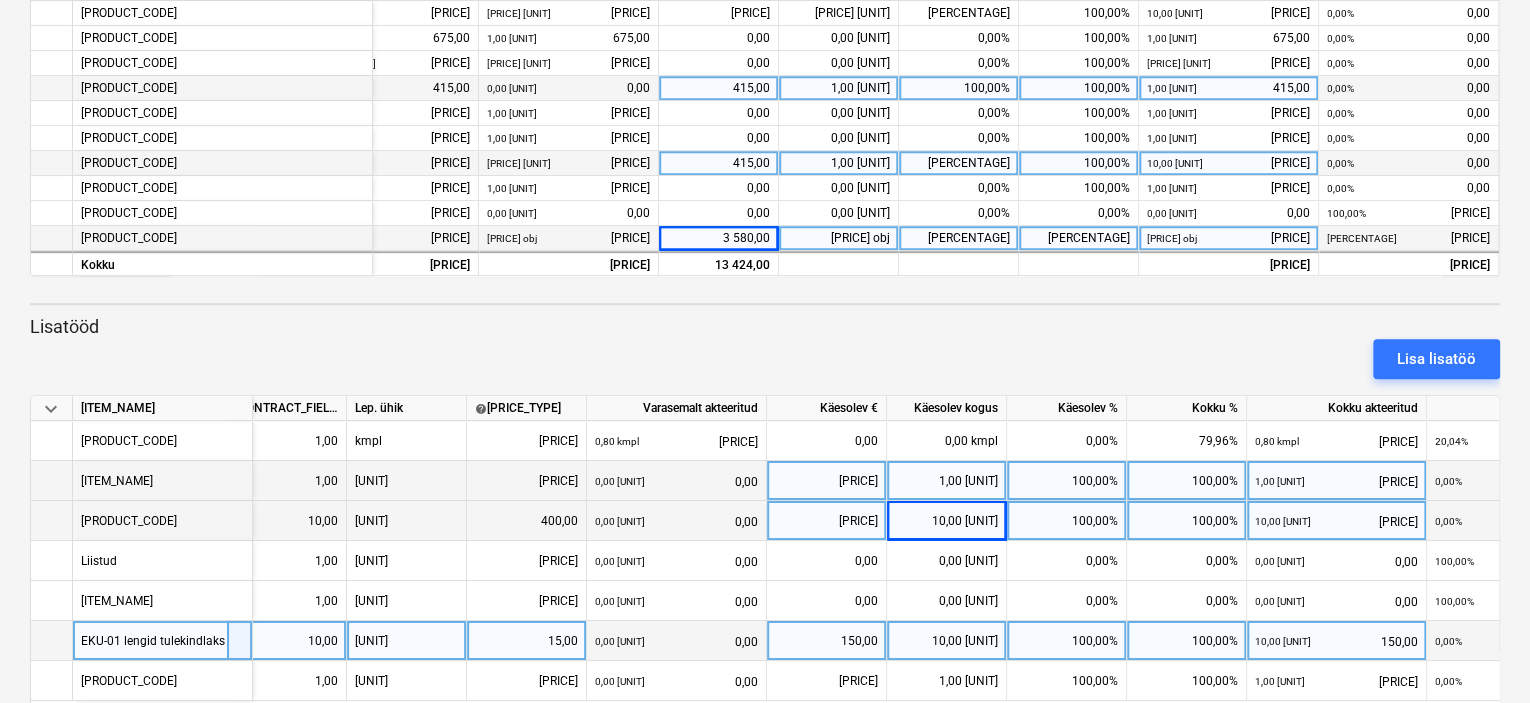 scroll, scrollTop: 271, scrollLeft: 0, axis: vertical 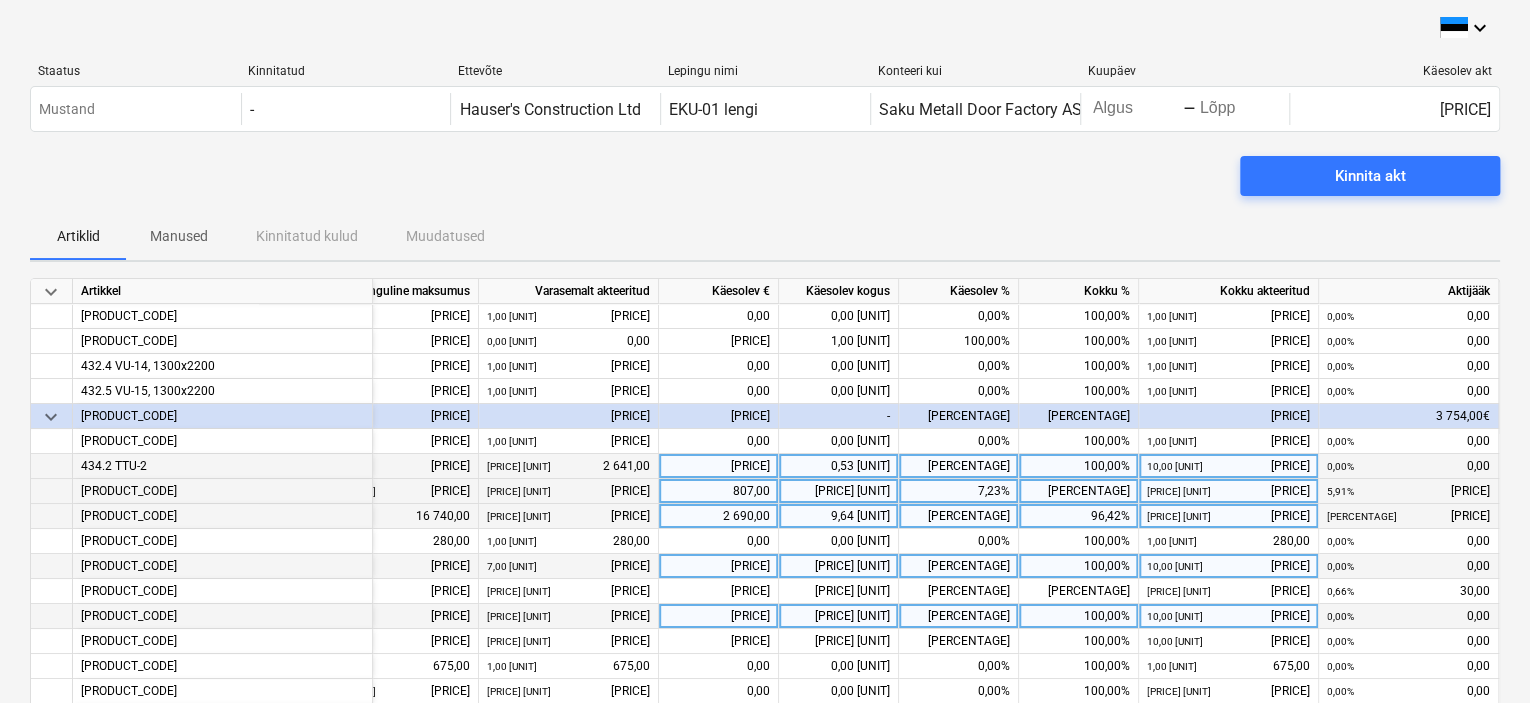 click on "807,00" at bounding box center [719, 491] 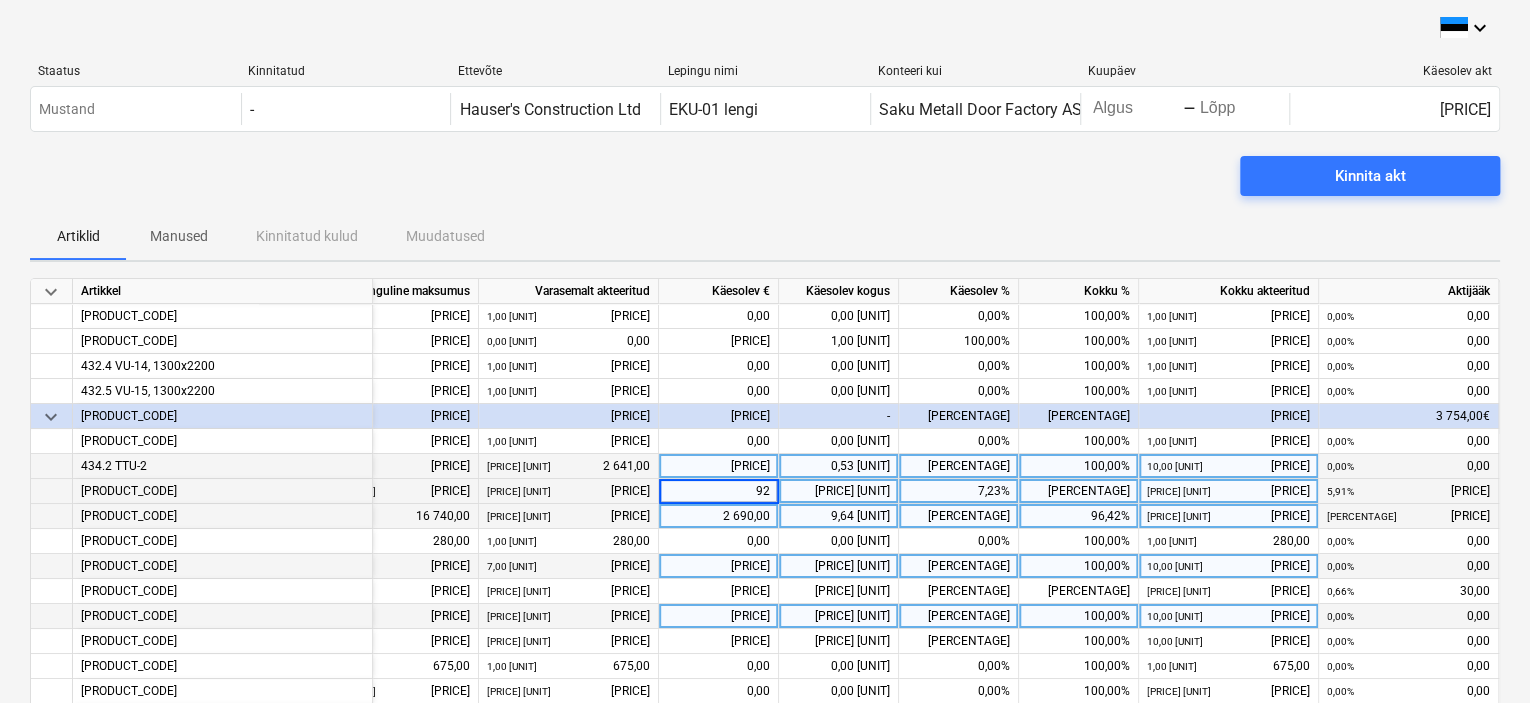 type on "[NUMBER]" 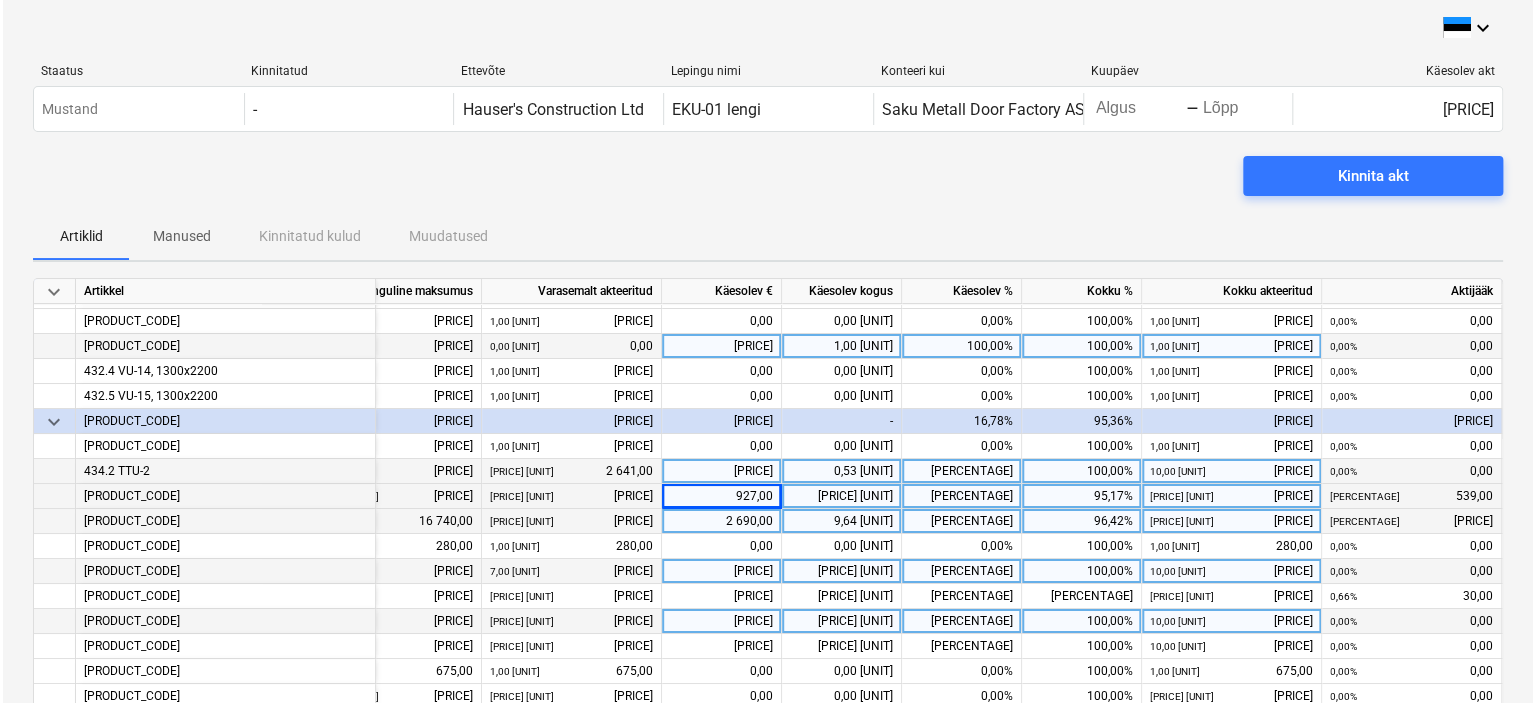 scroll, scrollTop: 100, scrollLeft: 120, axis: both 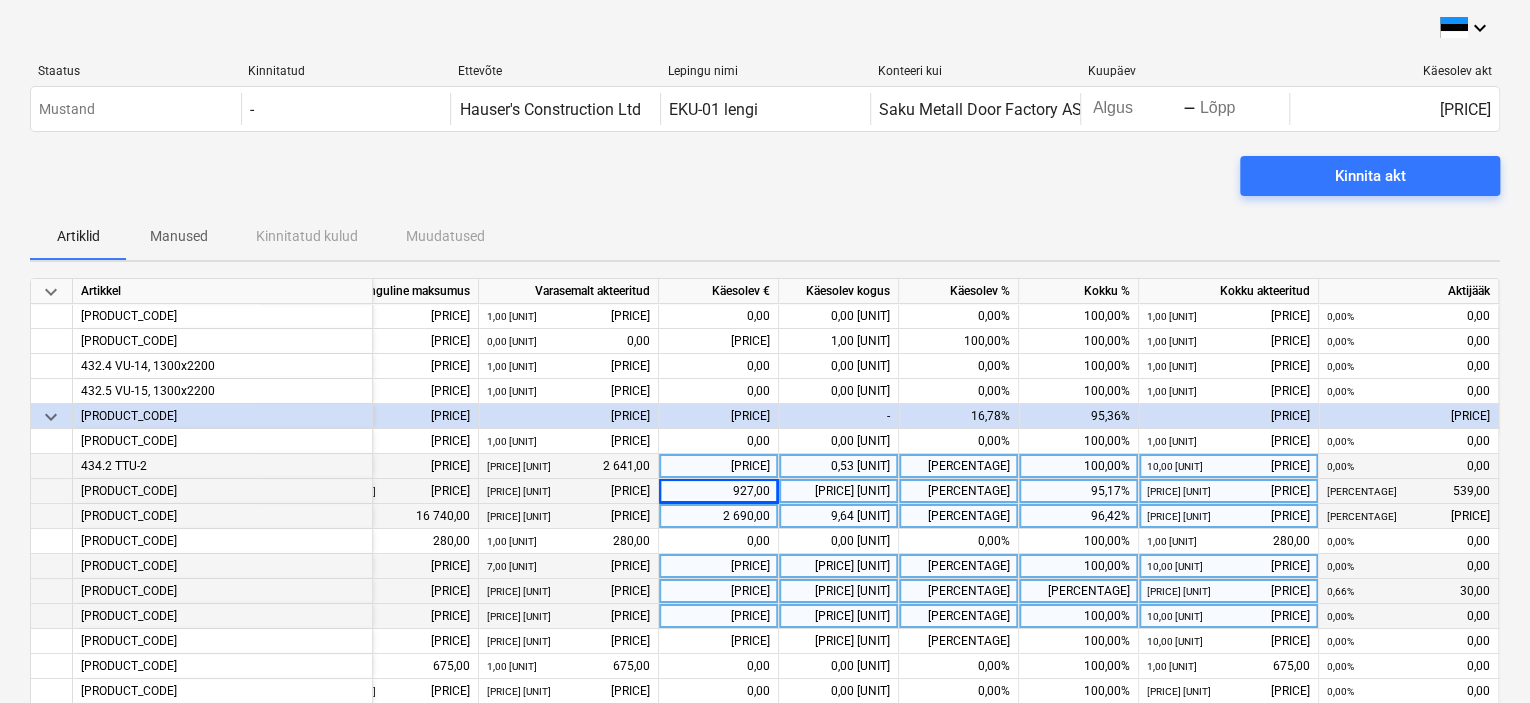click on "[PRICE]" at bounding box center [719, 591] 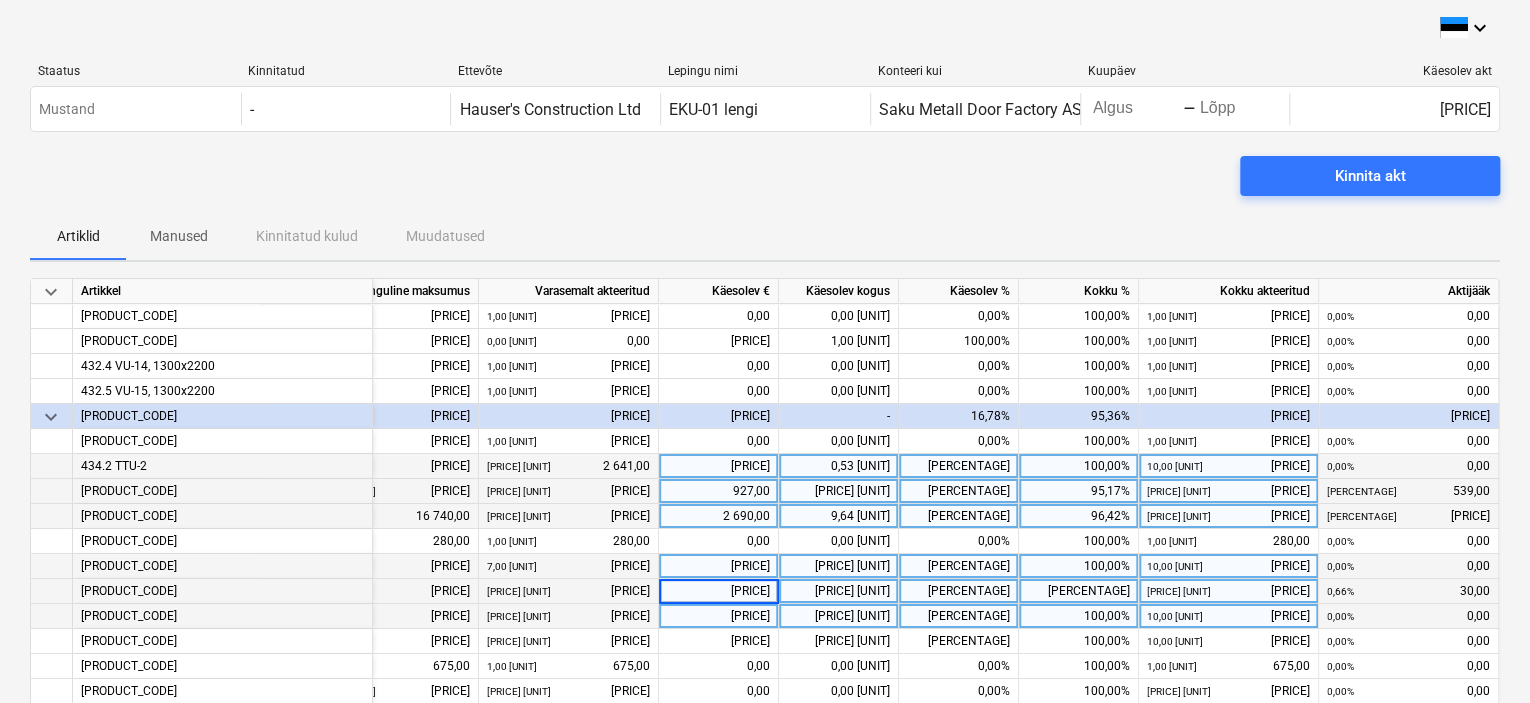 click on "[PRICE]" at bounding box center (718, 591) 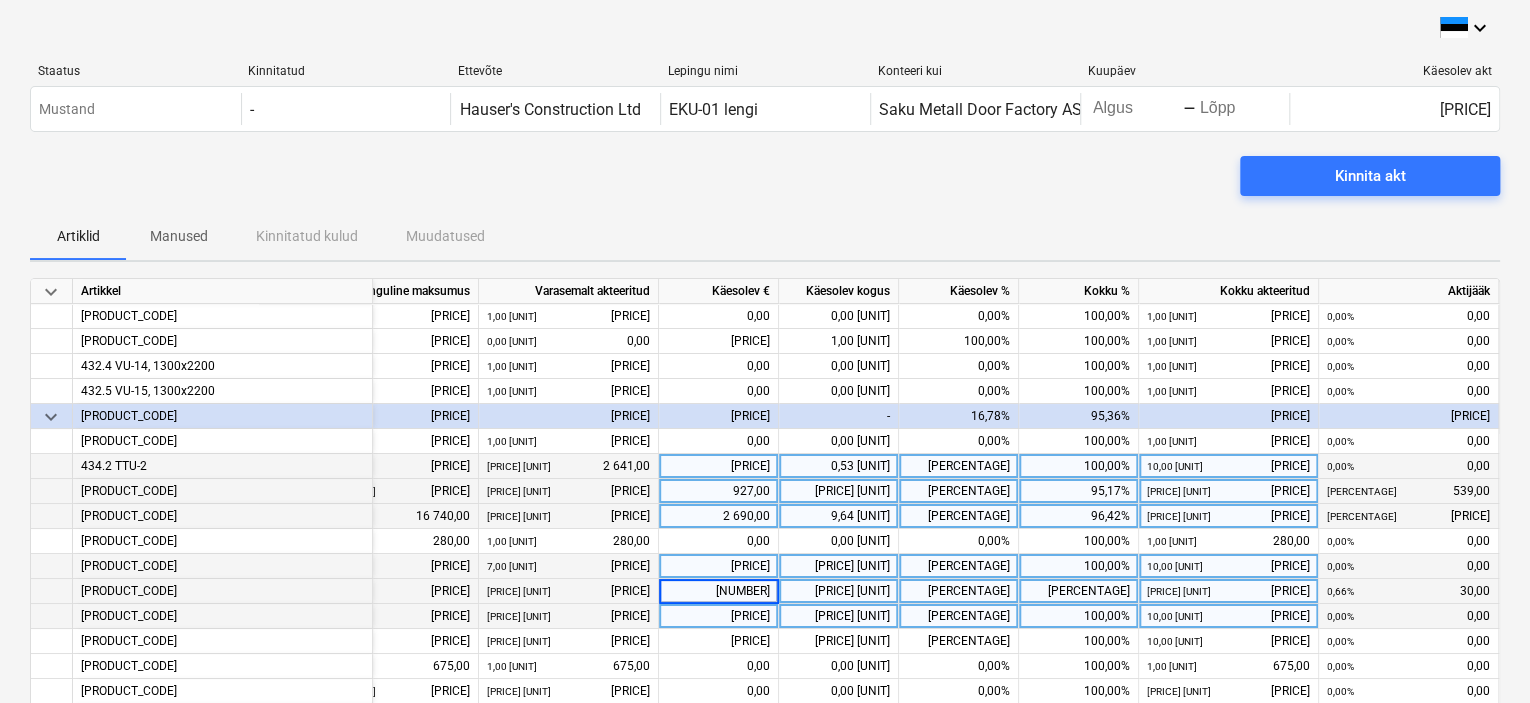 type on "[NUMBER]" 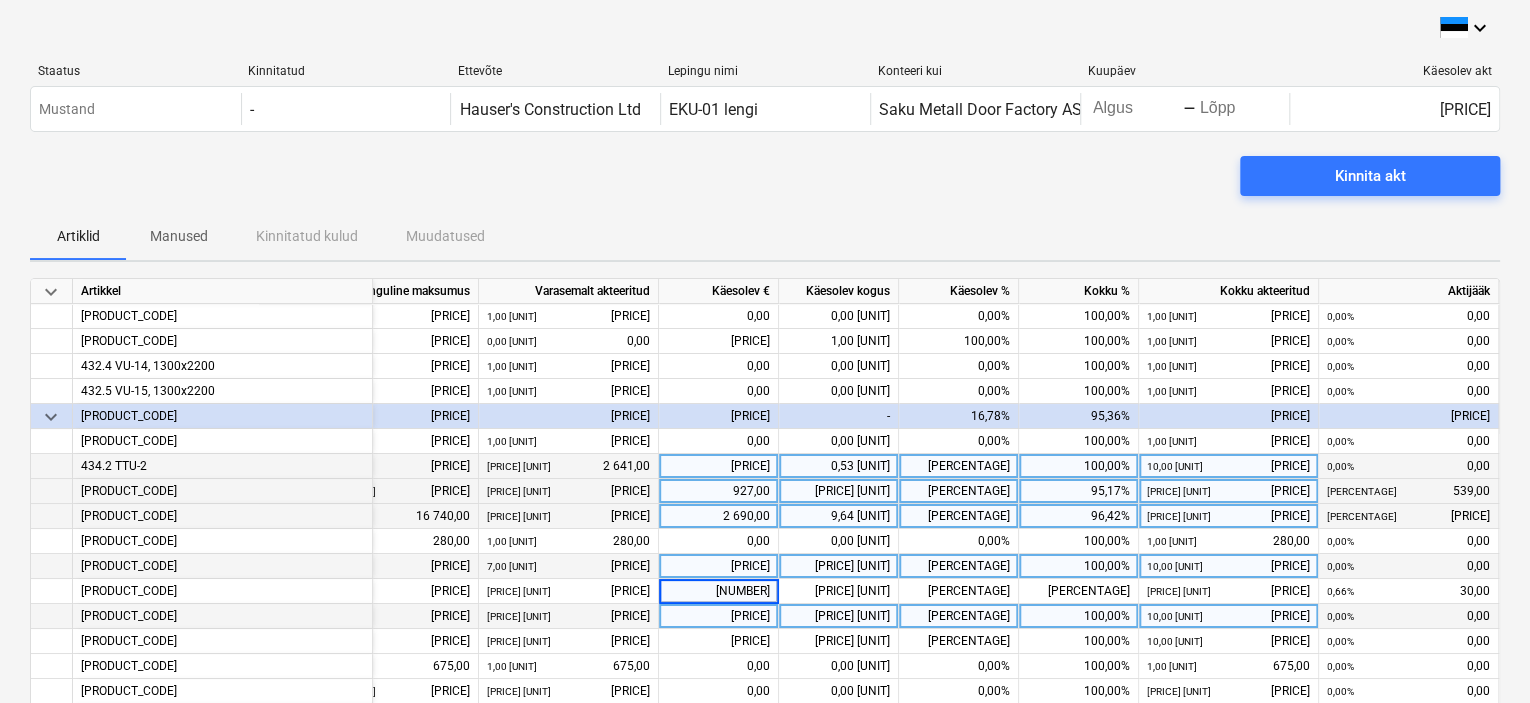 click on "927,00" at bounding box center [719, 491] 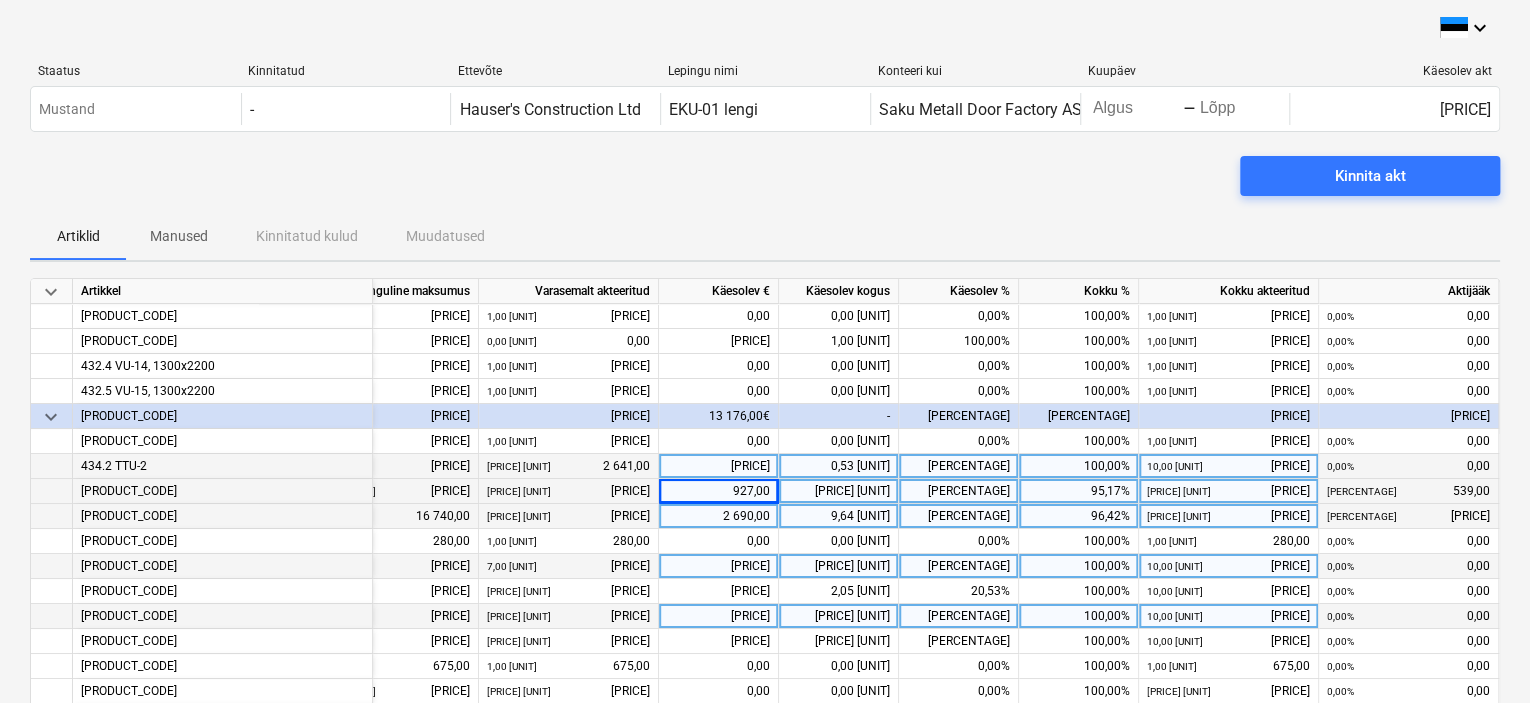 click on "927,00" at bounding box center [719, 491] 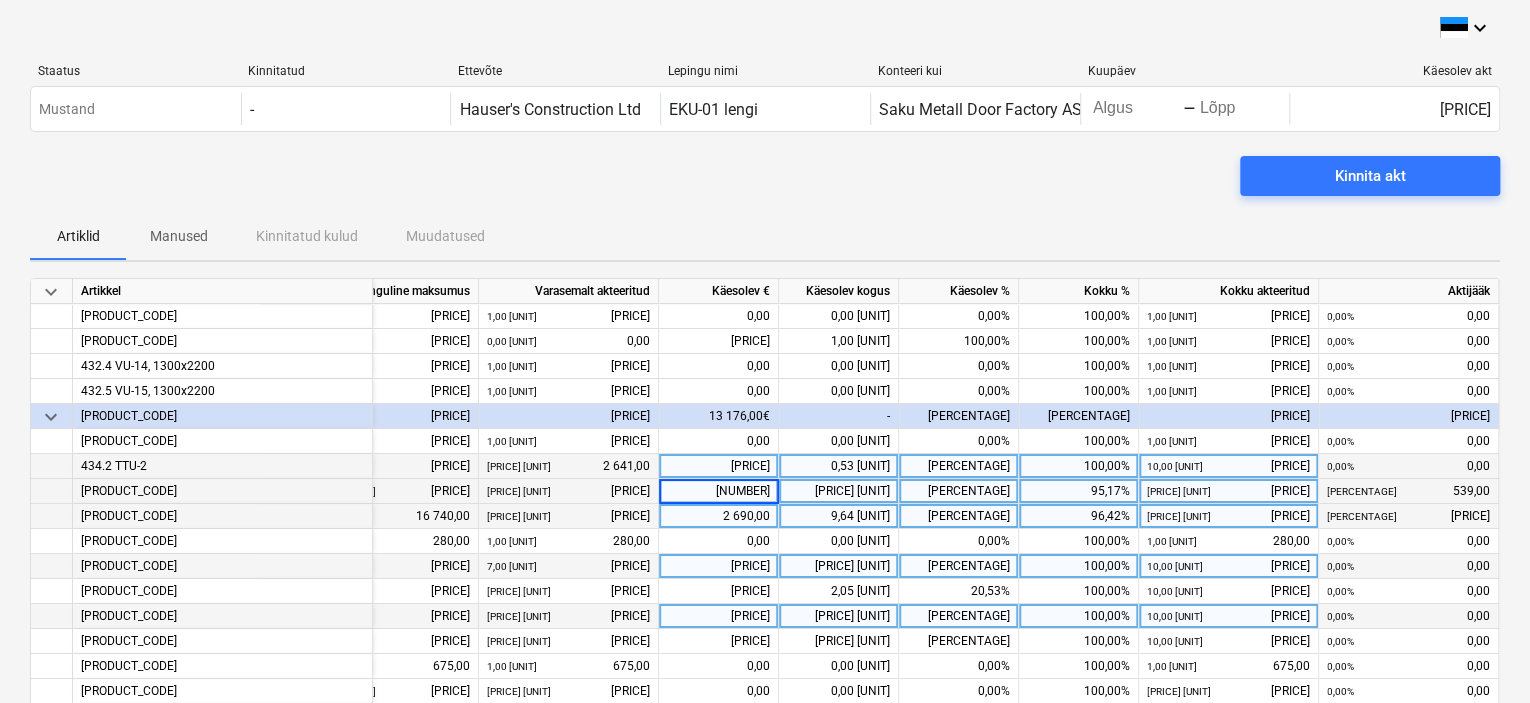 click on "[NUMBER]" at bounding box center (718, 491) 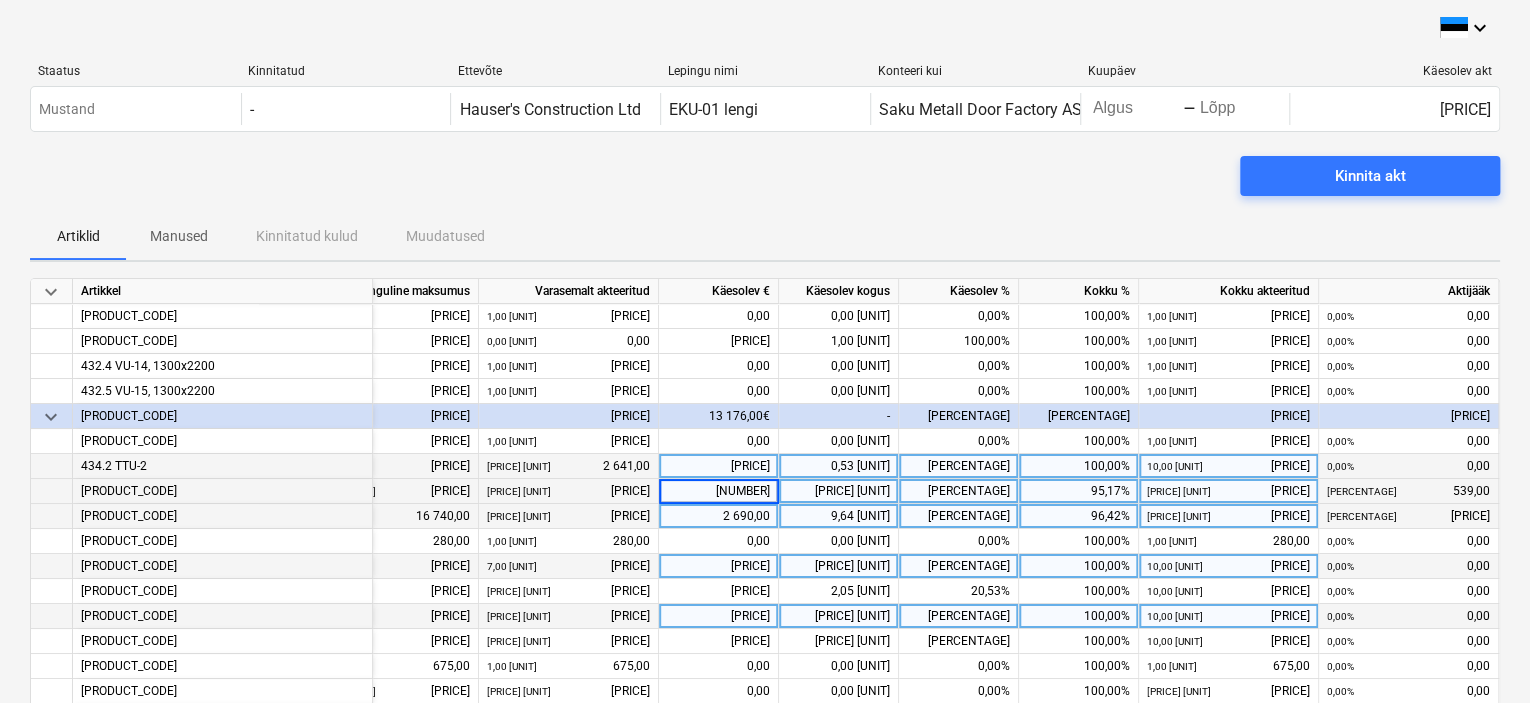 type on "[PRICE]" 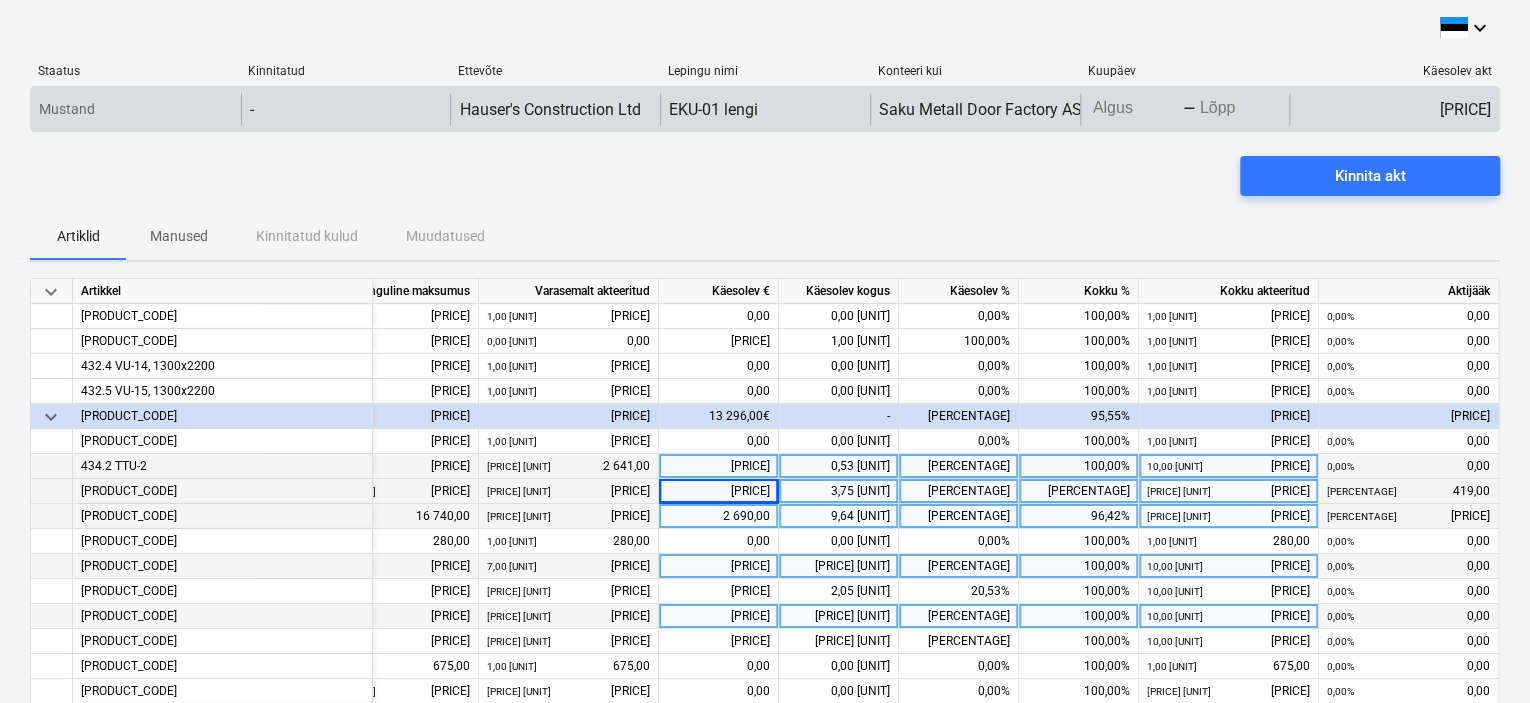 click on "Hauser's Construction Ltd 122-ES-17 Saku Metall steel doors Saku Metall Door Factory AS Press the down arrow key to interact with the calendar and
select a date. Press the question mark key to get the keyboard shortcuts for changing dates. - Press the down arrow key to interact with the calendar and
select a date. Press the question mark key to get the keyboard shortcuts for changing dates. Saku Metall Door Factory AS Confirm document Articles Attachments Approved costs Changes keyboard_arrow_down Article Contractual cost Previously approved This € Current quantity Current % Total % Total approved Document balance keyboard_arrow_down 4 Openings  64 409,00€ 13 694,00€ - 16,78% 95,73% 78 103,00€ 3 484,00€ keyboard_arrow_down 43 External and internal doors and gates  64 409,00€ 13 694,00€ - 16,78% 95,73% 78 103,00€ 3 484,00€ 3 253,00€ - /" at bounding box center (765, 351) 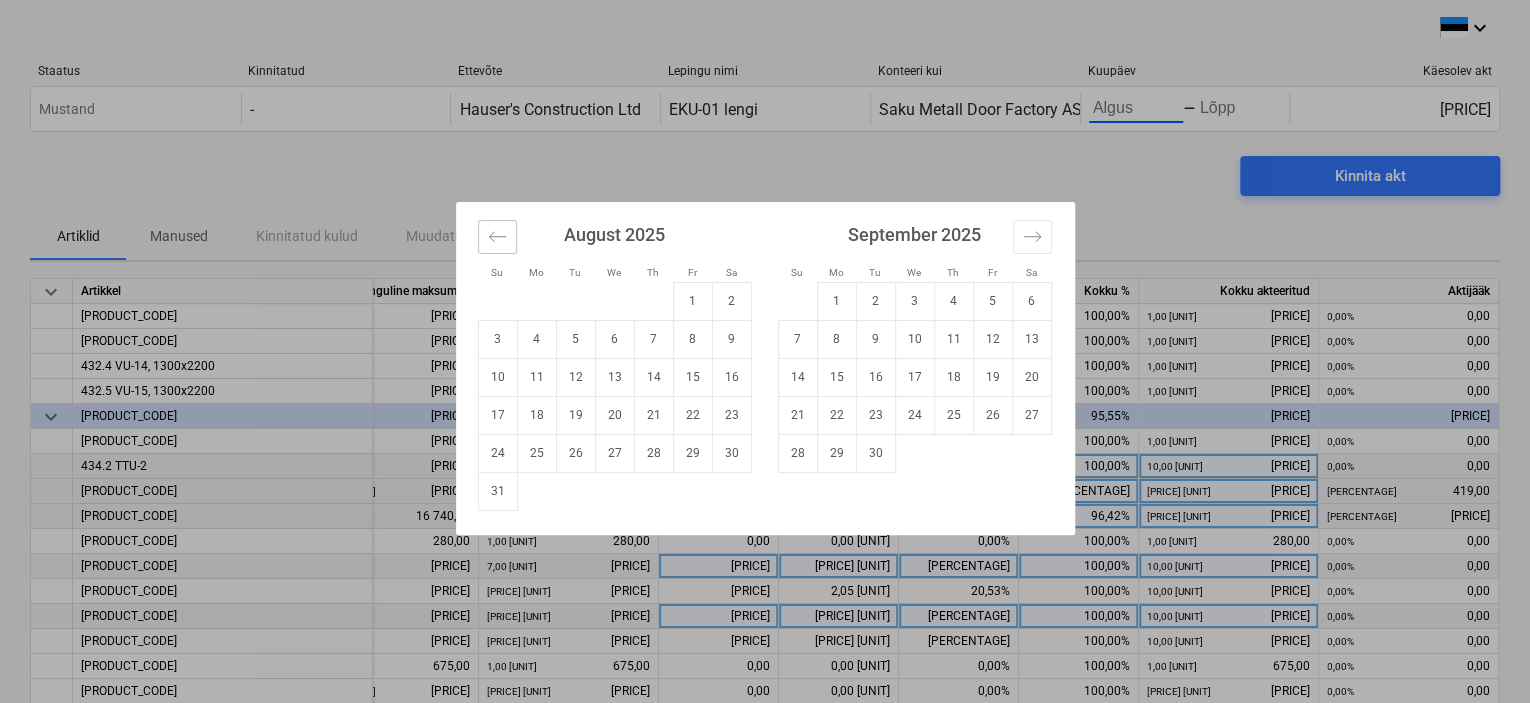click 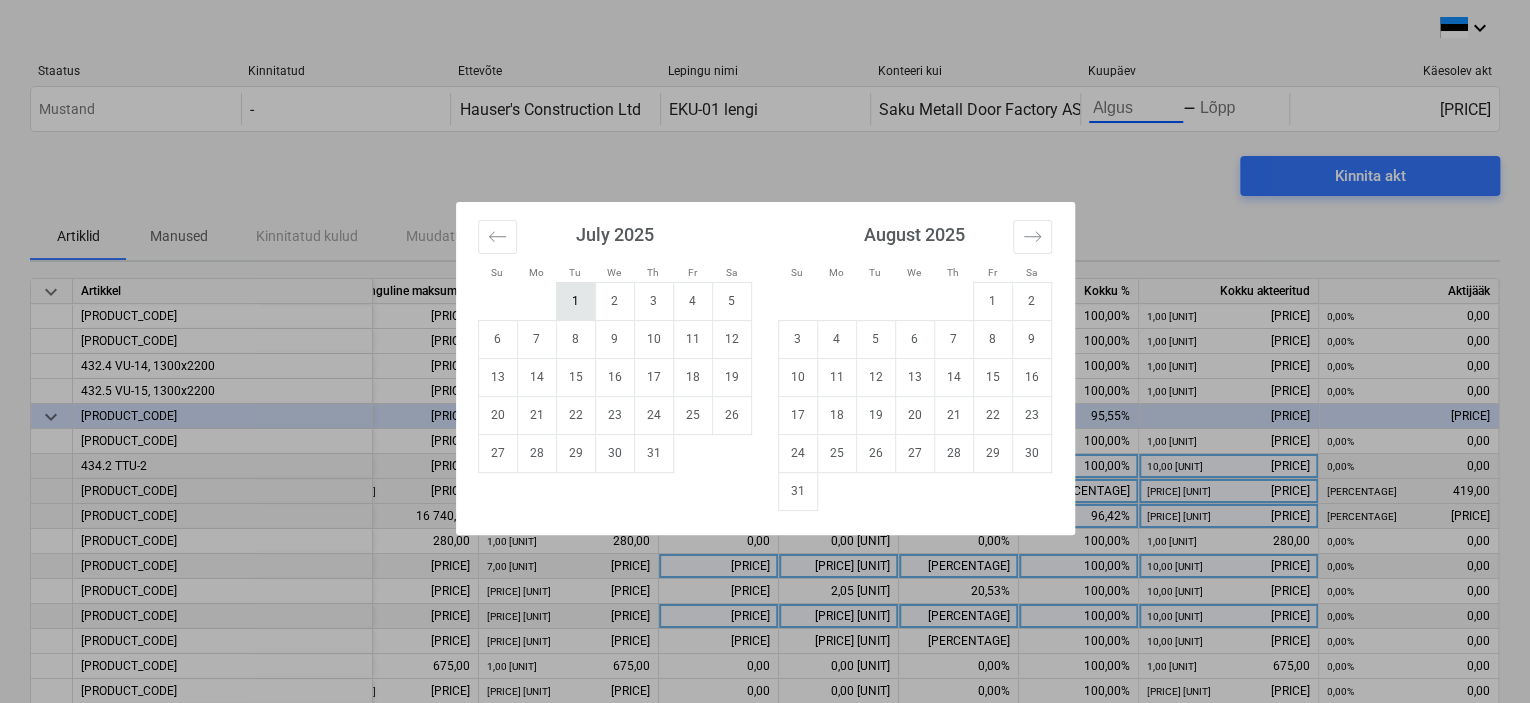 click on "1" at bounding box center [575, 301] 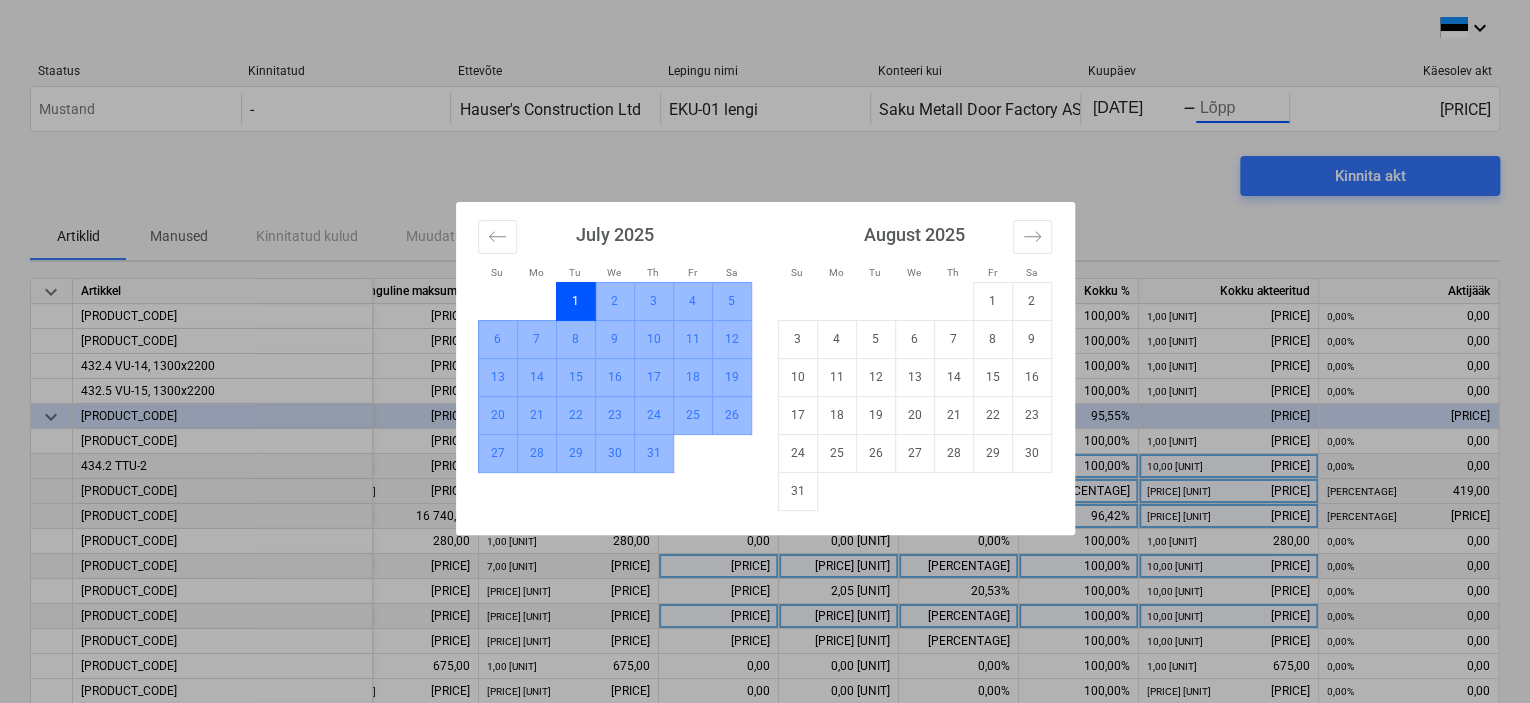 click on "31" at bounding box center [653, 453] 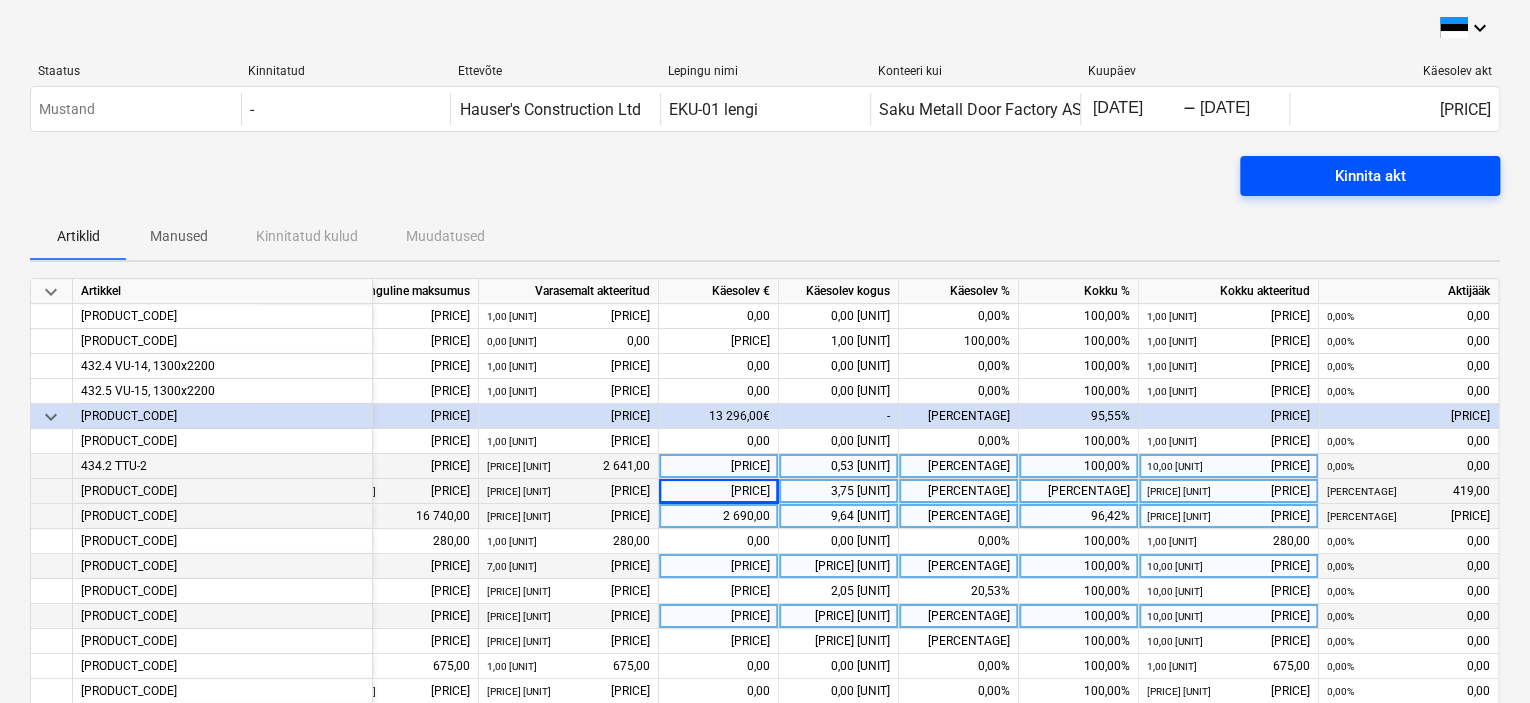 click on "Kinnita akt" at bounding box center (1370, 176) 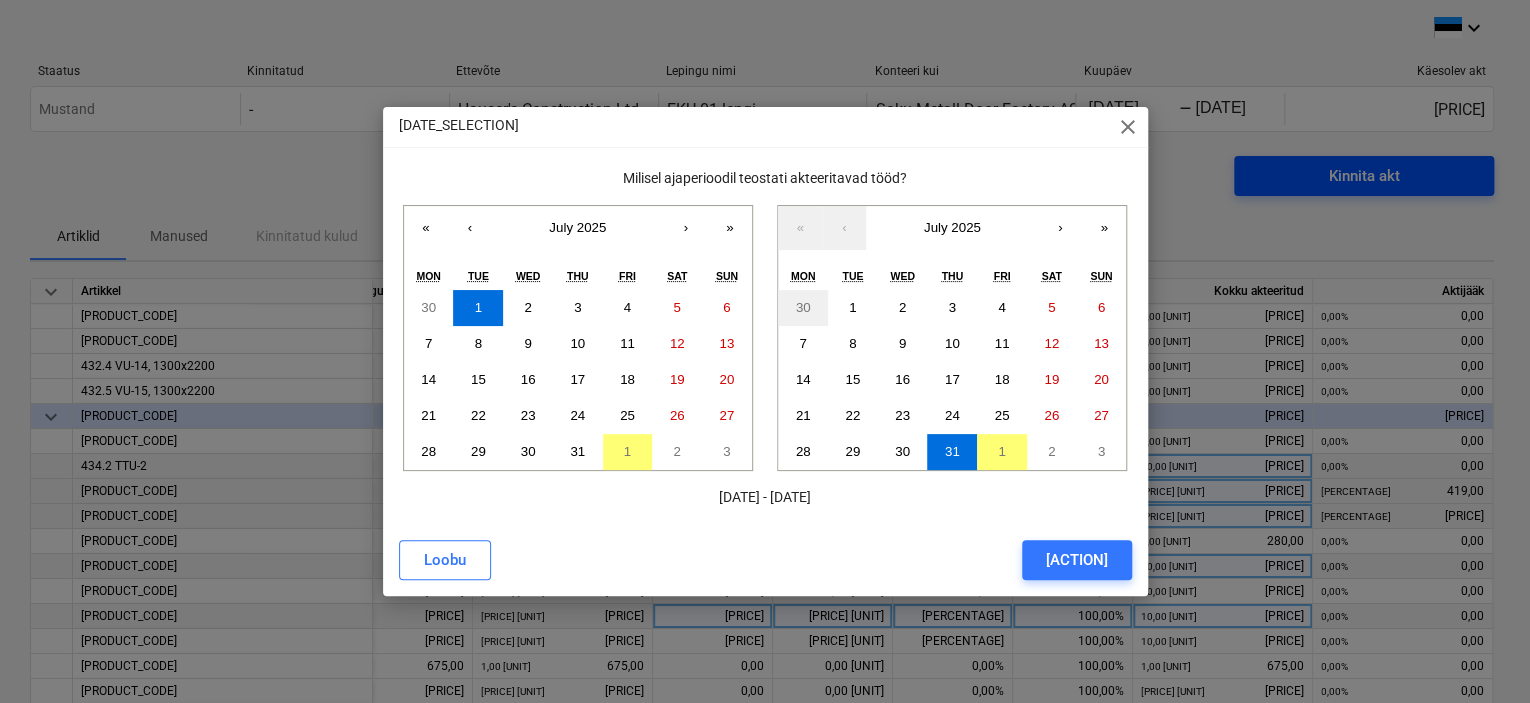scroll, scrollTop: 100, scrollLeft: 120, axis: both 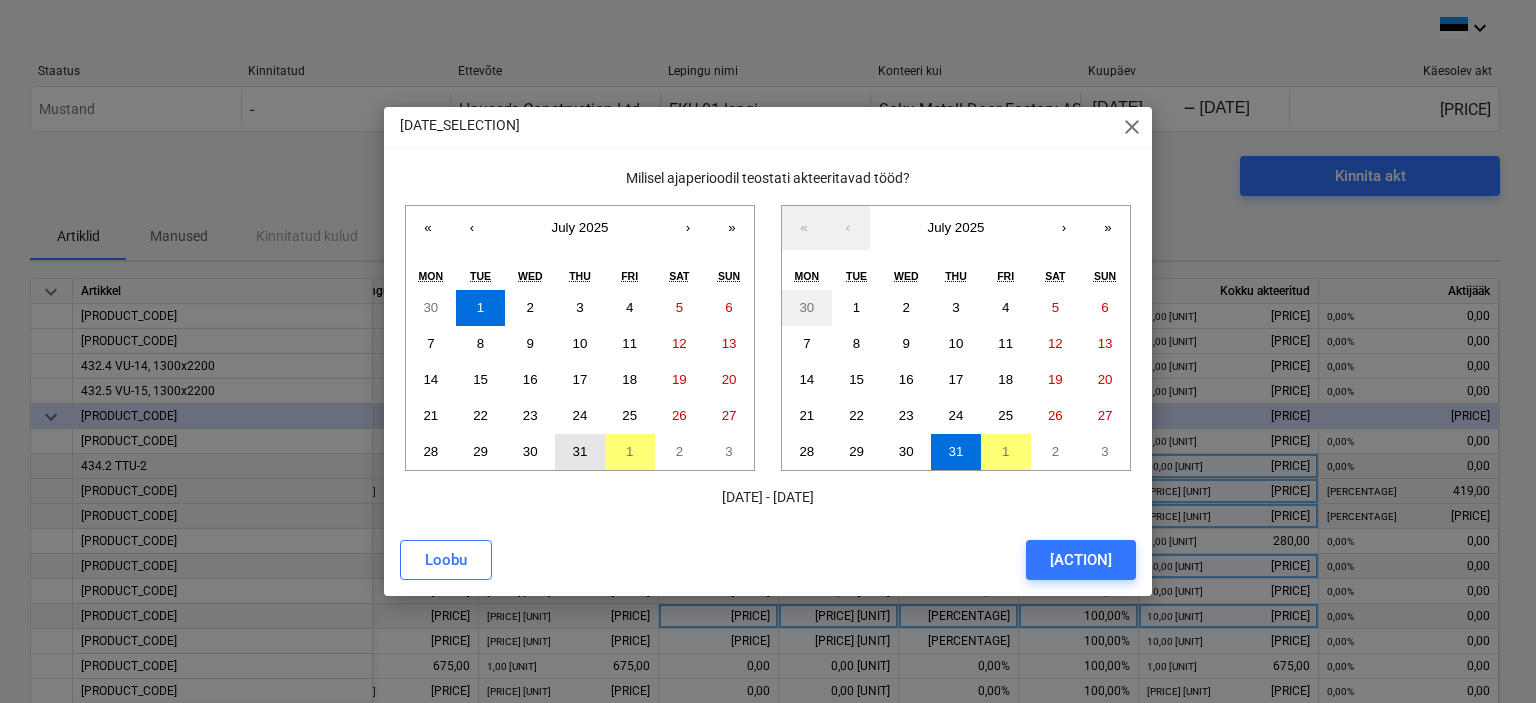 click on "31" at bounding box center [580, 451] 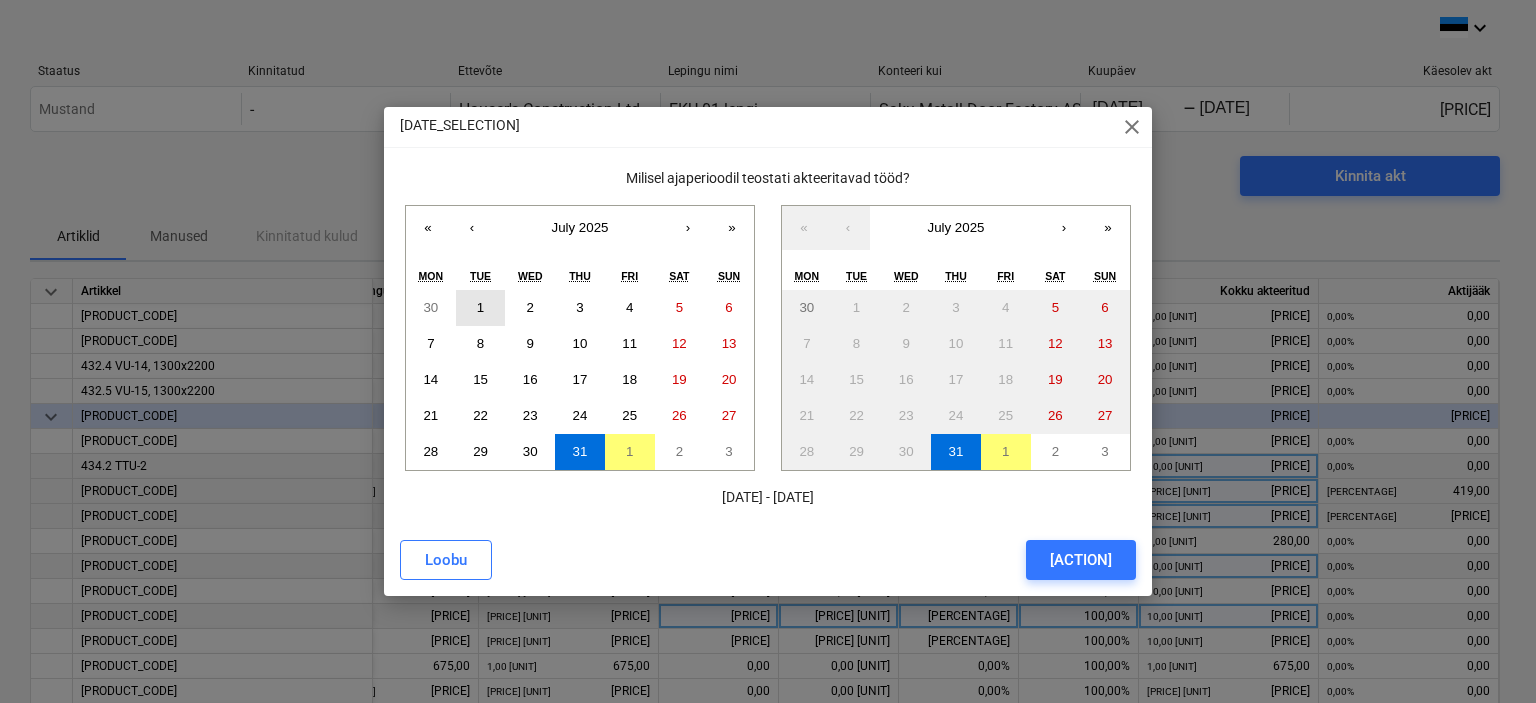click on "1" at bounding box center (480, 307) 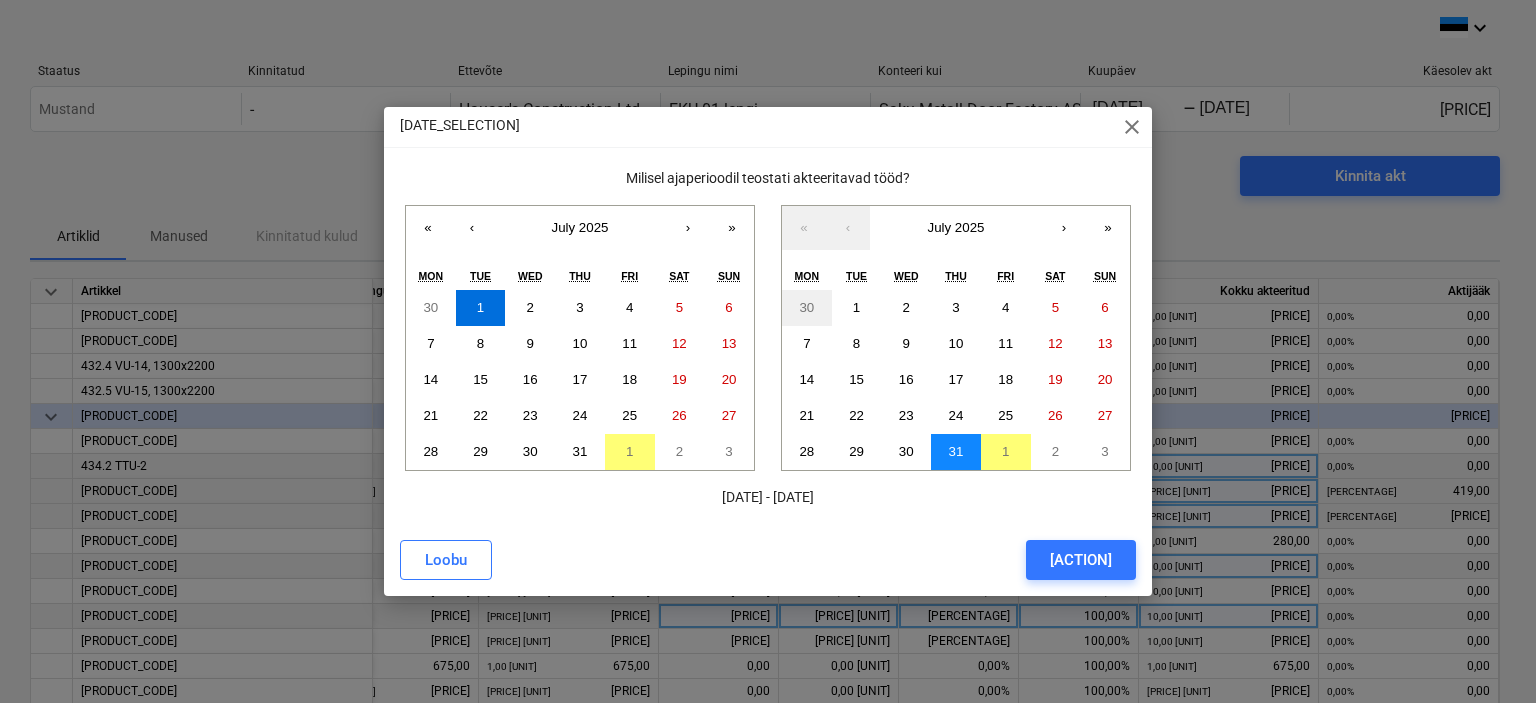 click on "31" at bounding box center (956, 451) 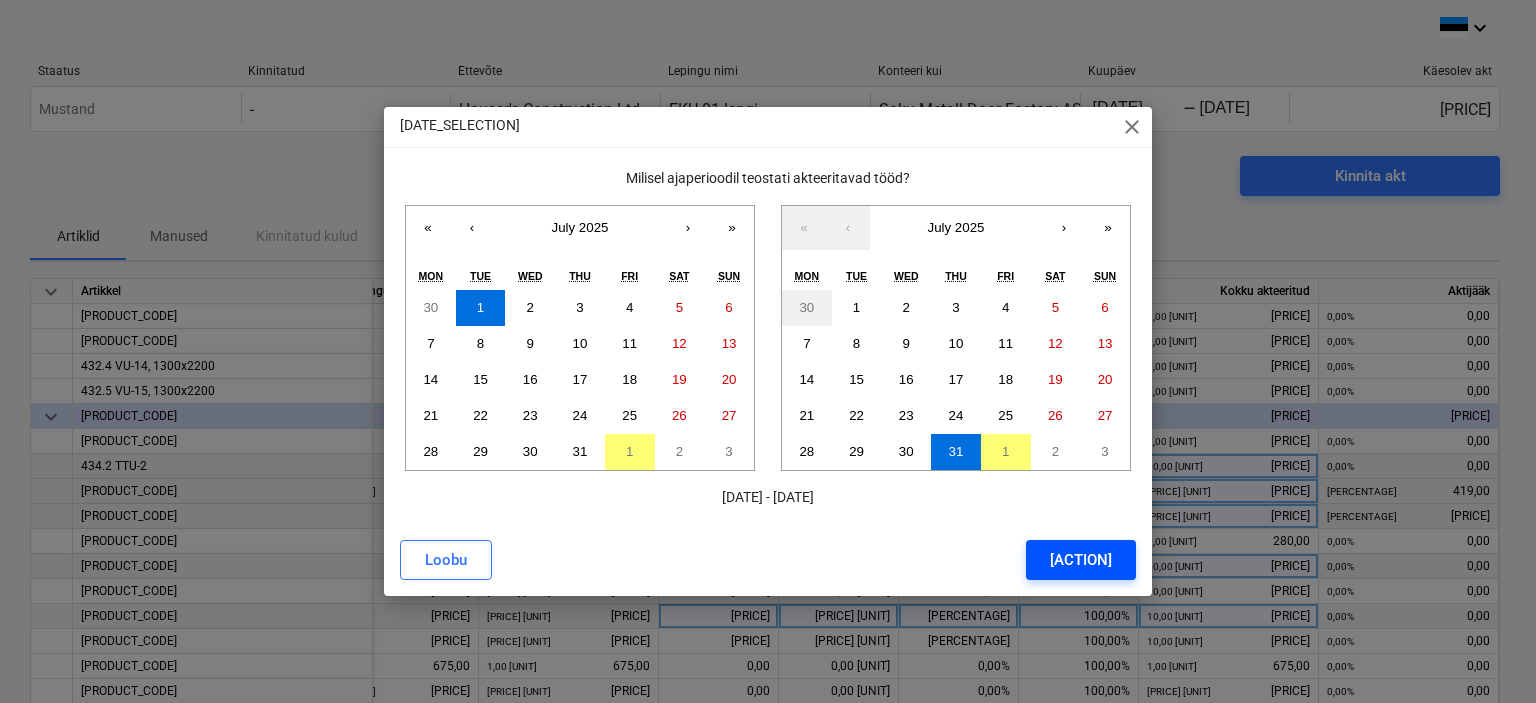 click on "[ACTION]" at bounding box center [1081, 560] 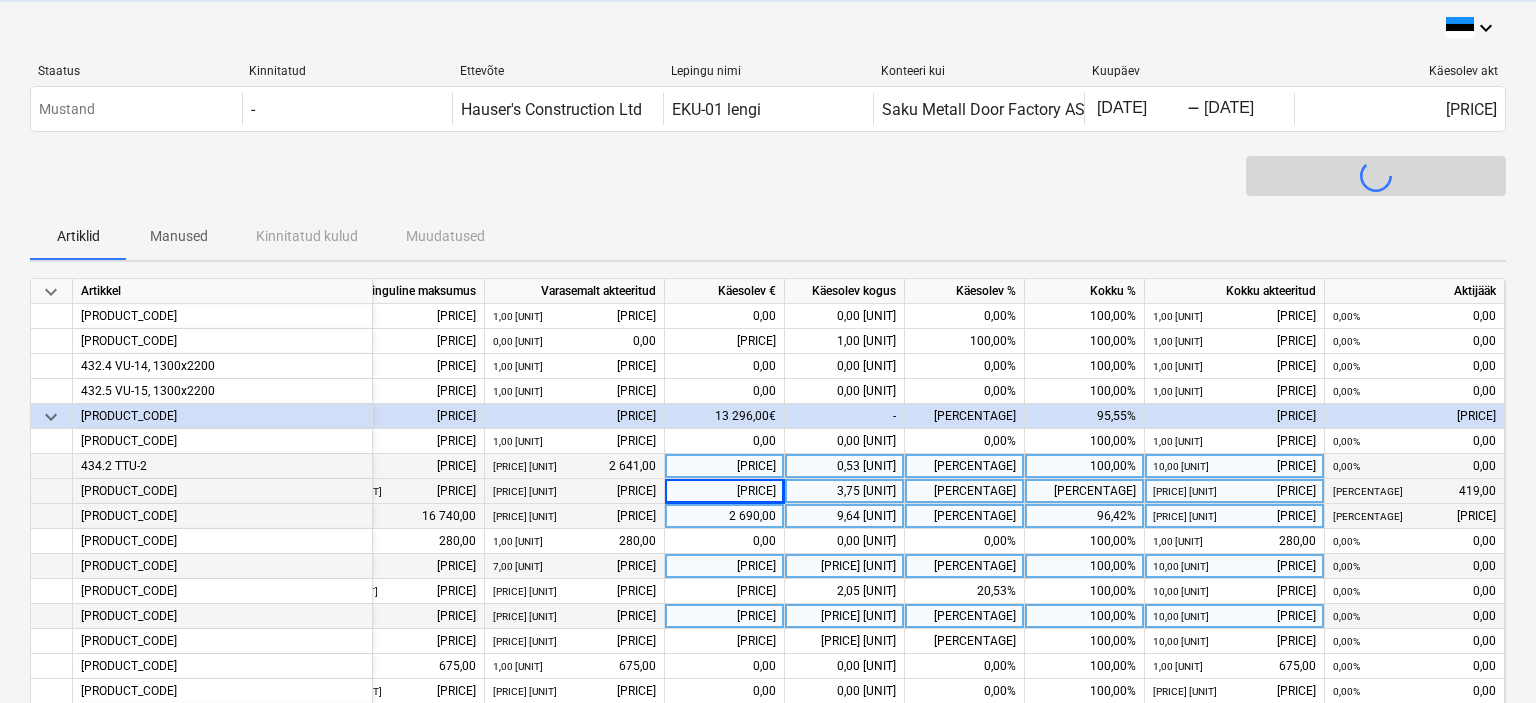 scroll, scrollTop: 100, scrollLeft: 114, axis: both 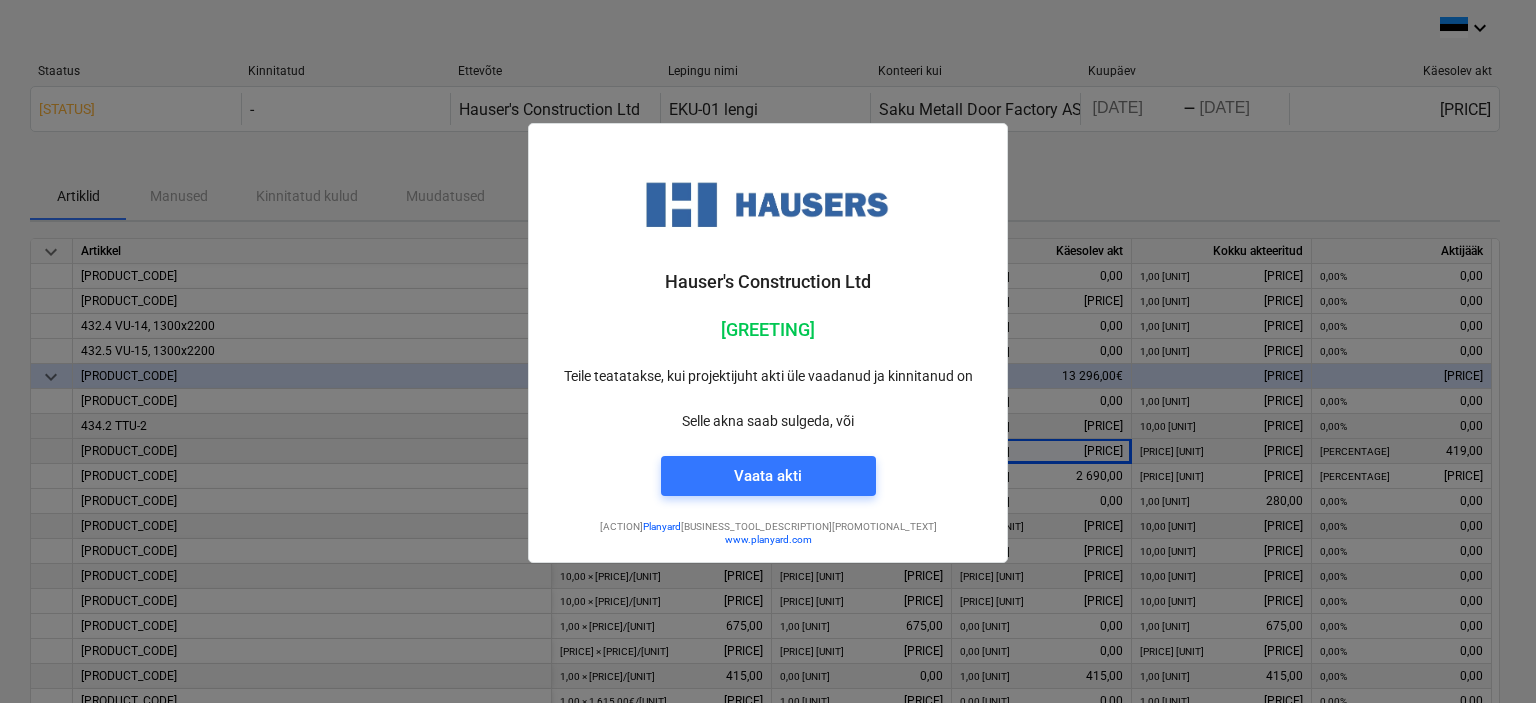 click at bounding box center [768, 351] 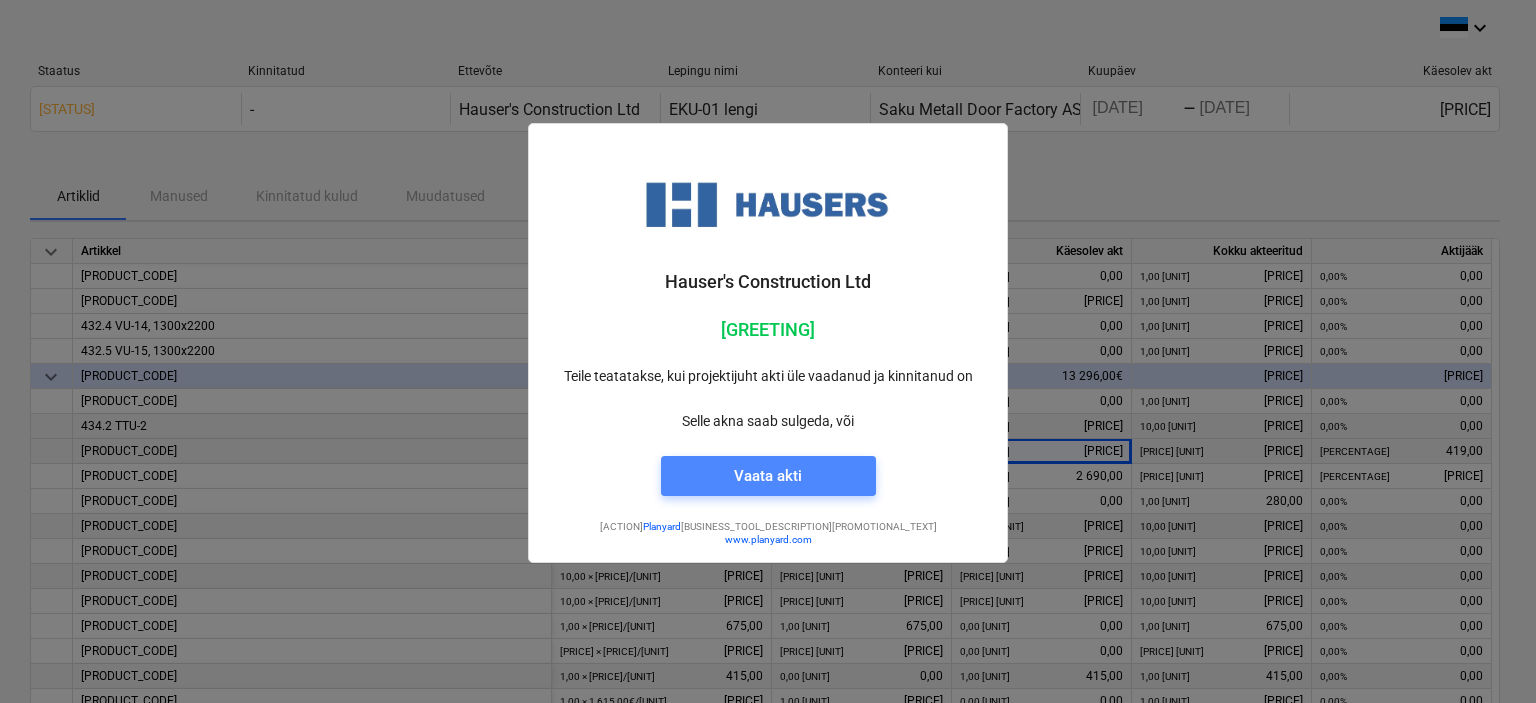 click on "Vaata akti" at bounding box center [768, 476] 